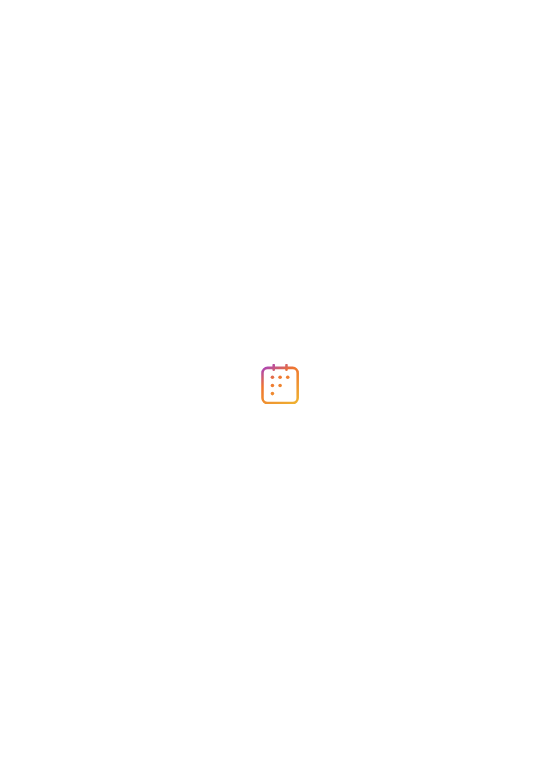 scroll, scrollTop: 0, scrollLeft: 0, axis: both 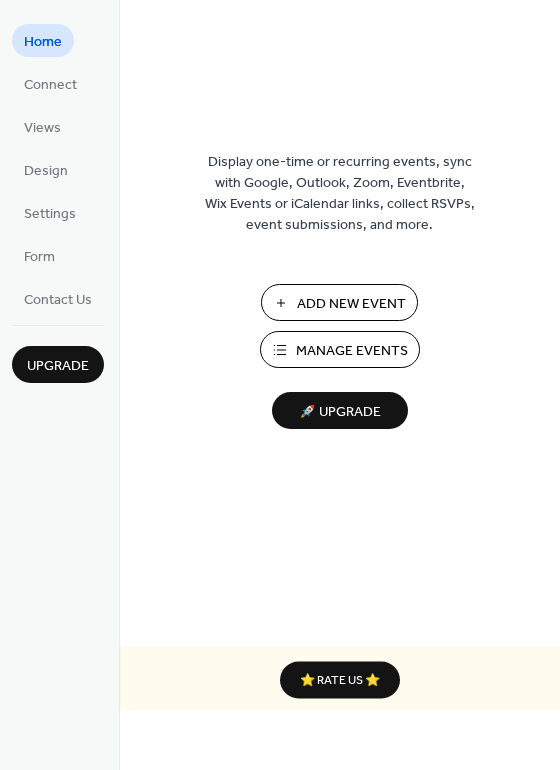 click on "Manage Events" at bounding box center [352, 351] 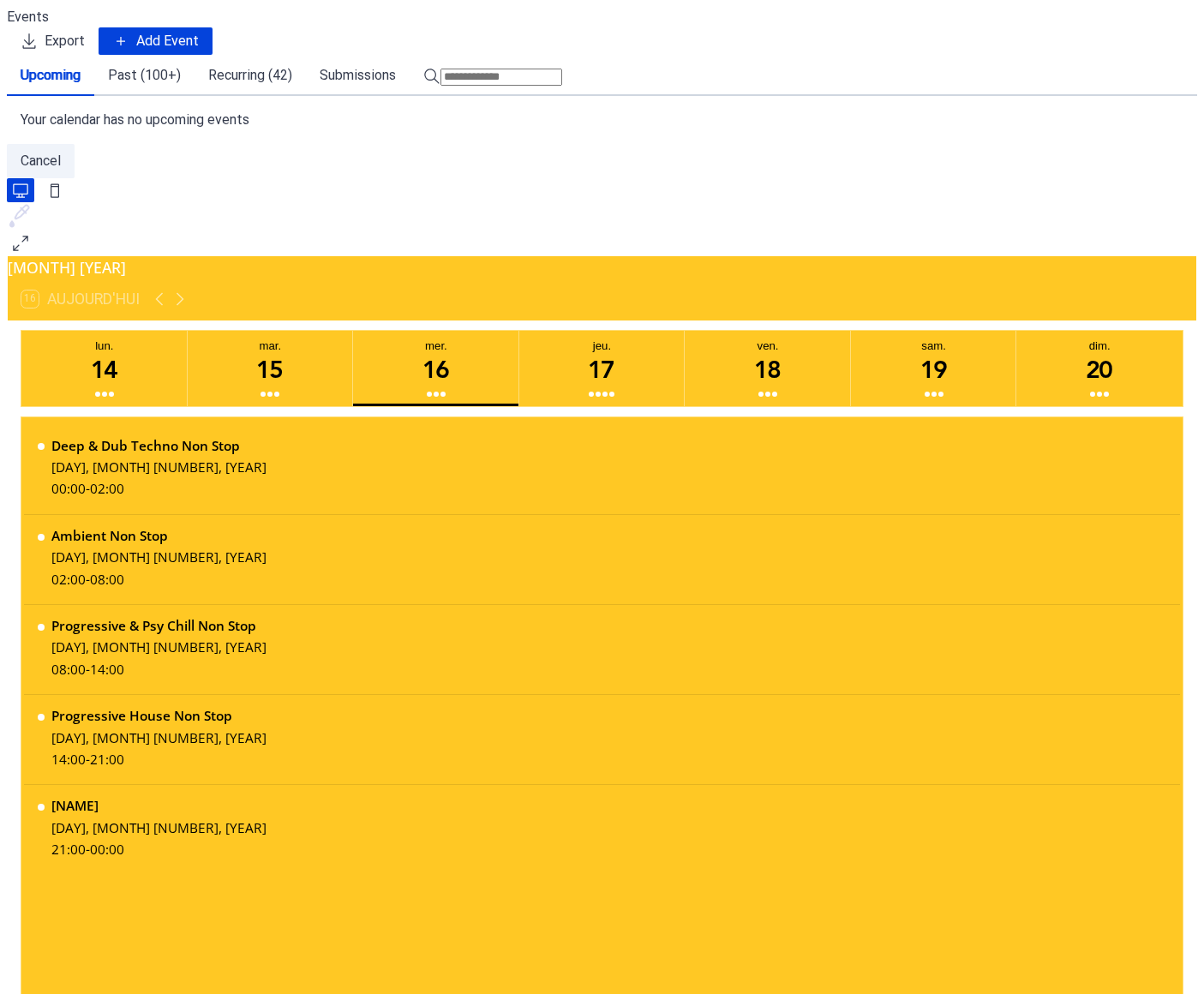 scroll, scrollTop: 0, scrollLeft: 0, axis: both 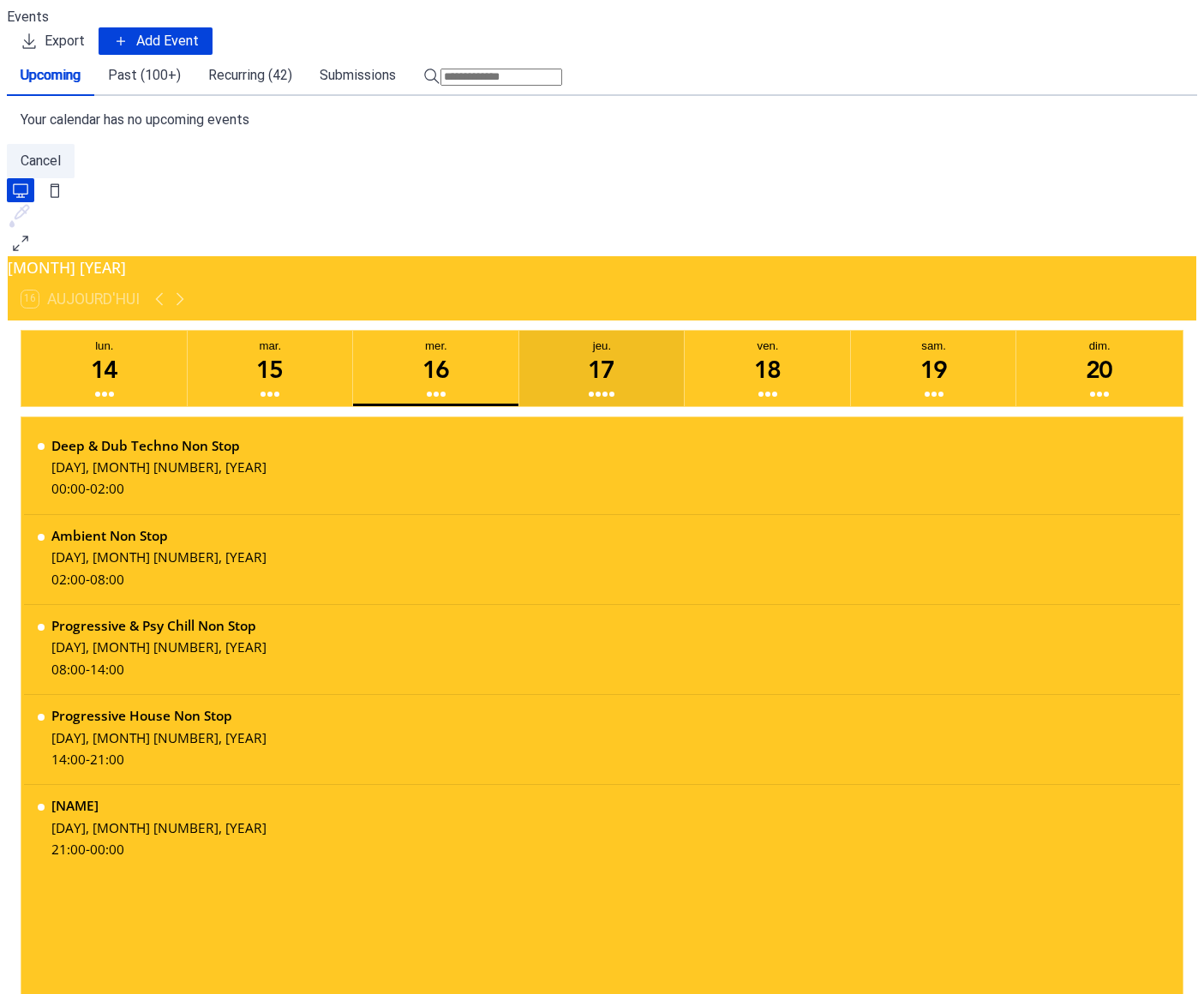 click on "17" at bounding box center (602, 368) 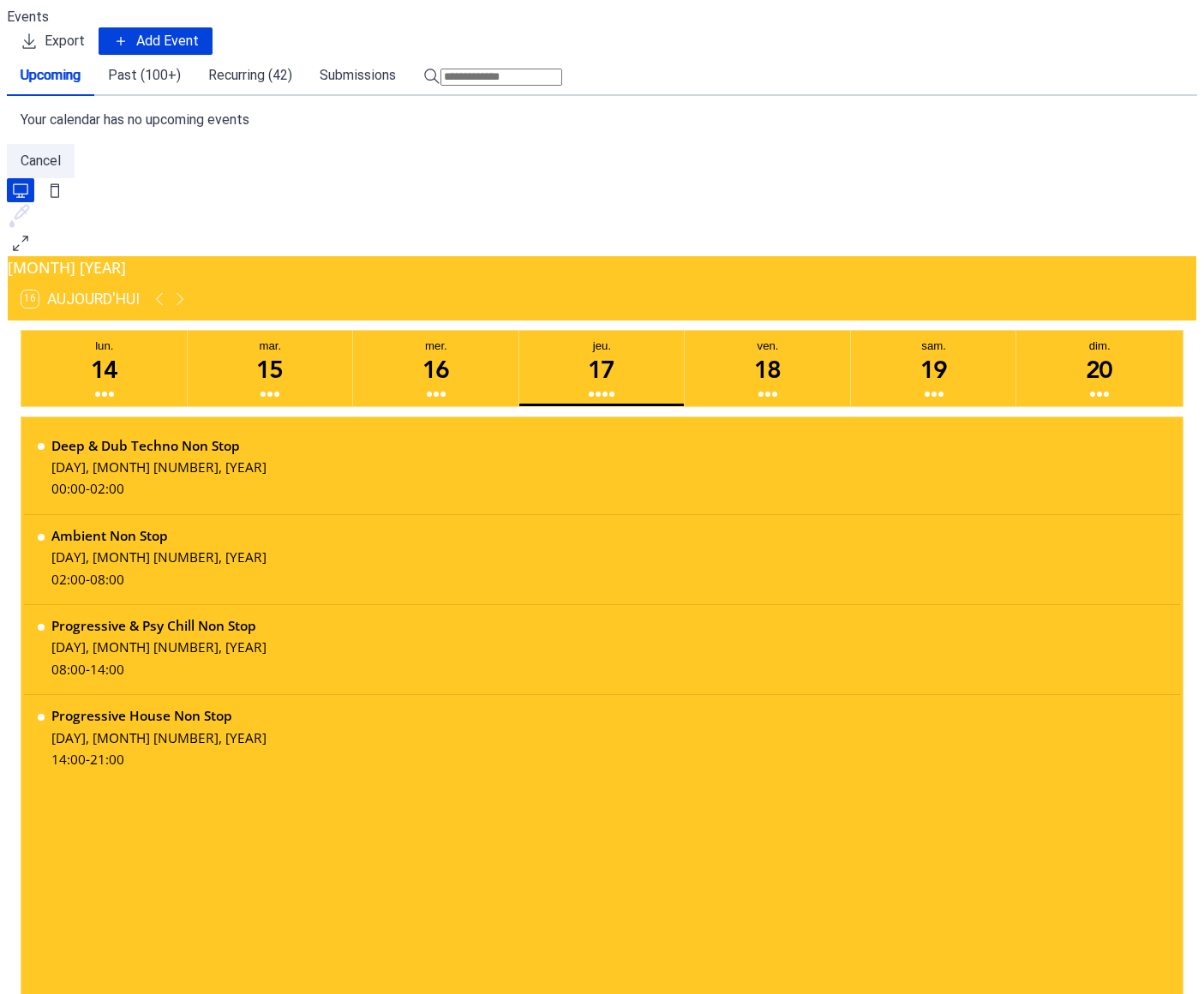 click on "Past (100+)" at bounding box center [144, 75] 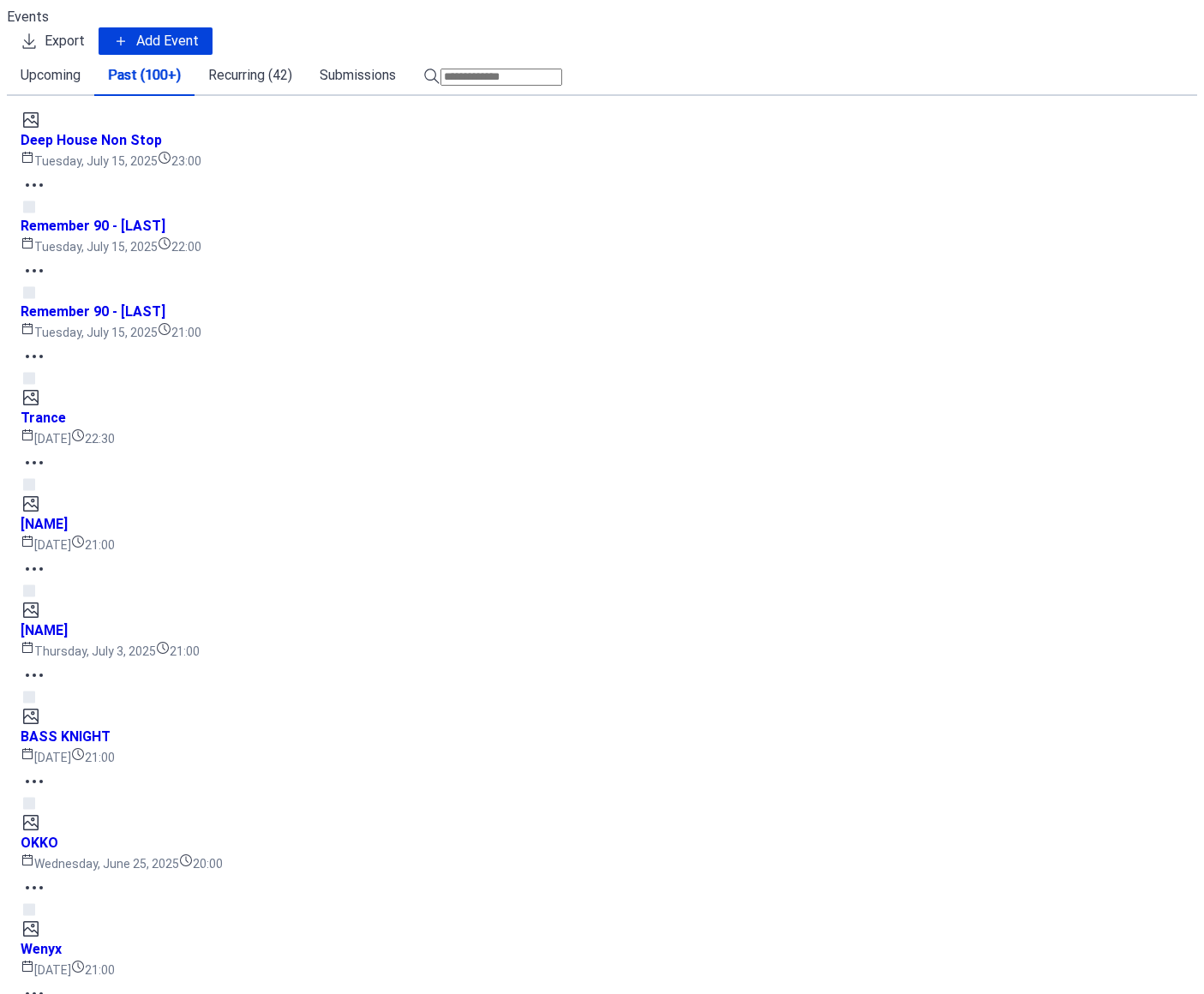 click 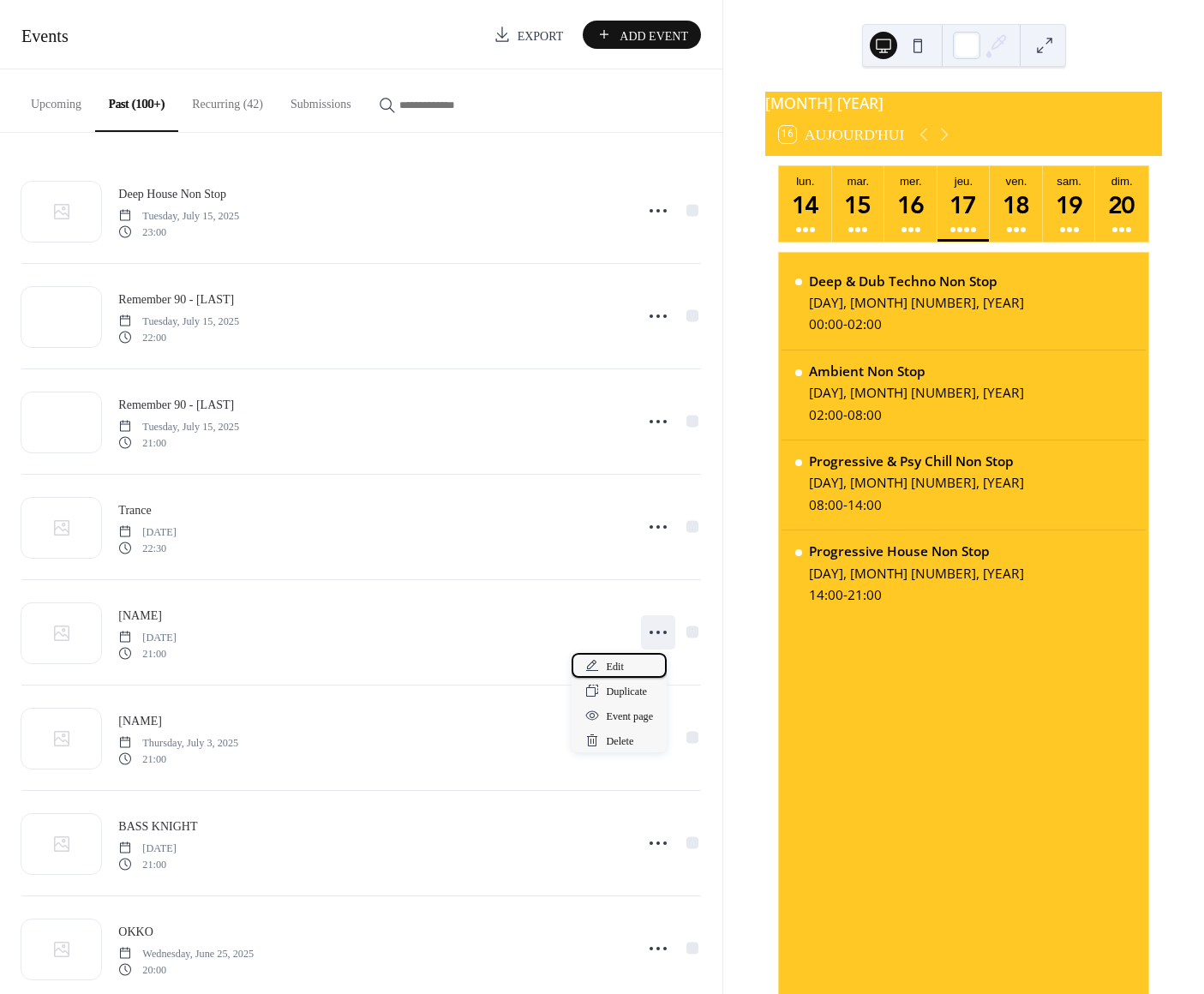 click on "Edit" at bounding box center [614, 667] 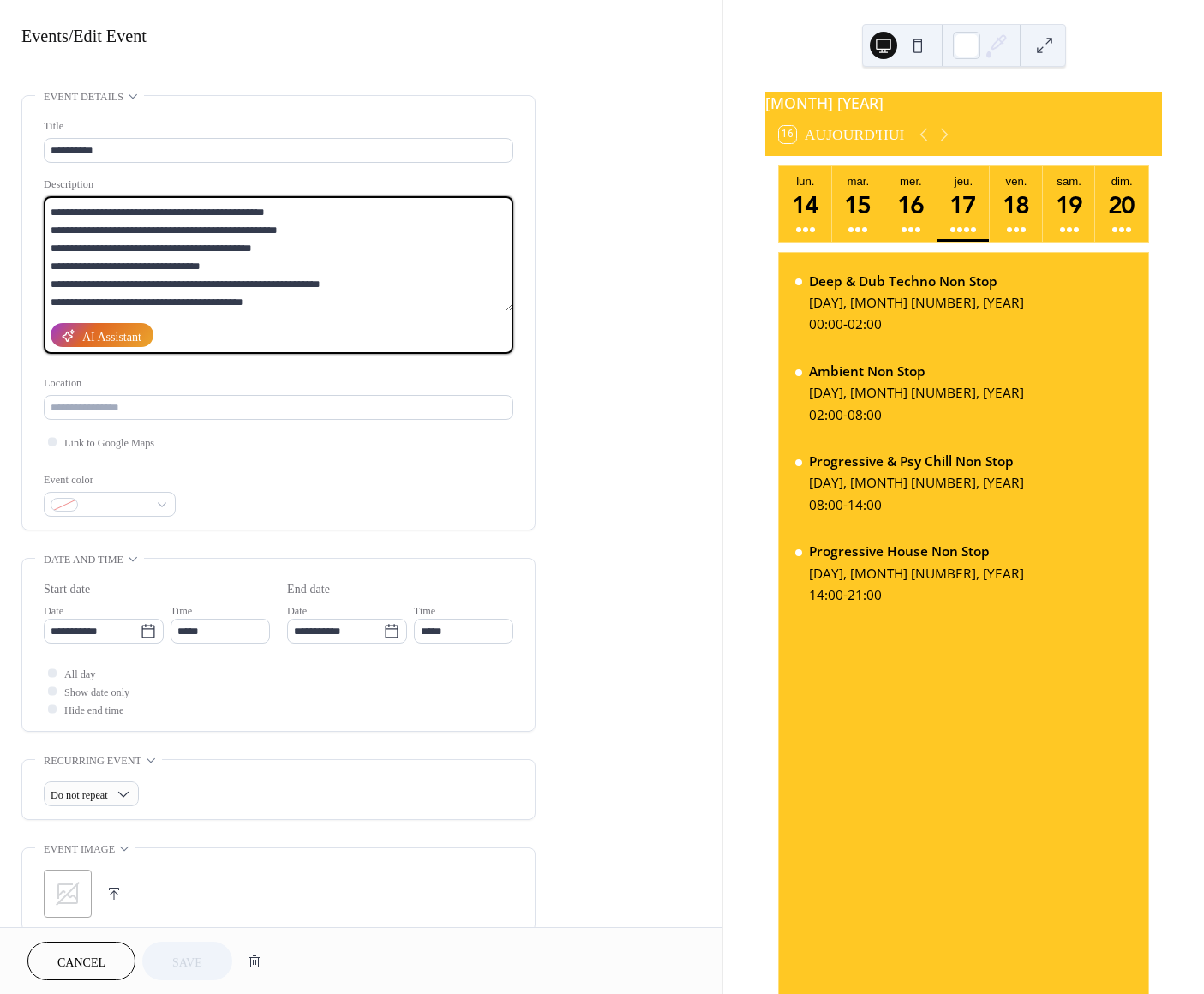 scroll, scrollTop: 234, scrollLeft: 0, axis: vertical 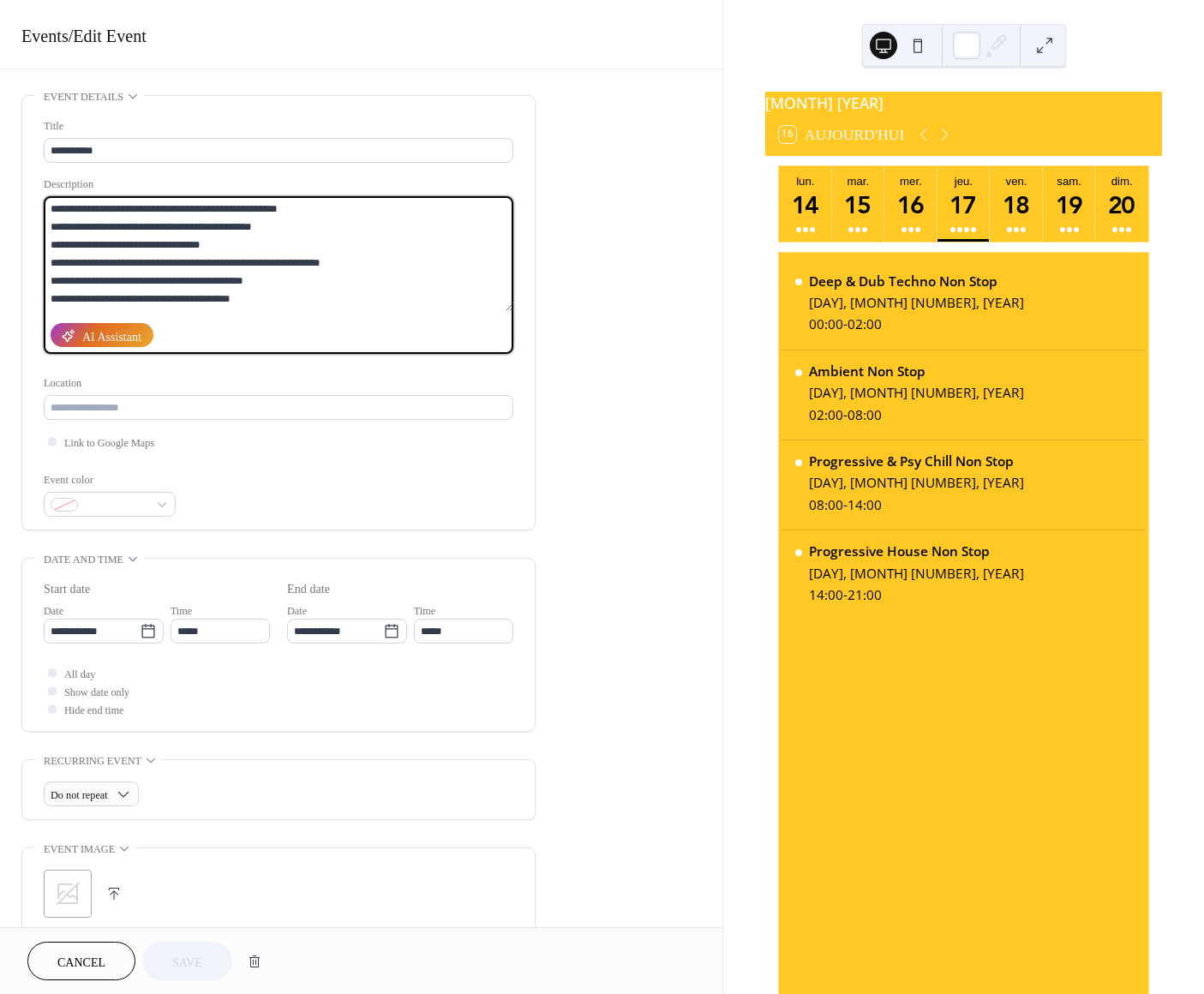 drag, startPoint x: 52, startPoint y: 209, endPoint x: 307, endPoint y: 314, distance: 275.77164 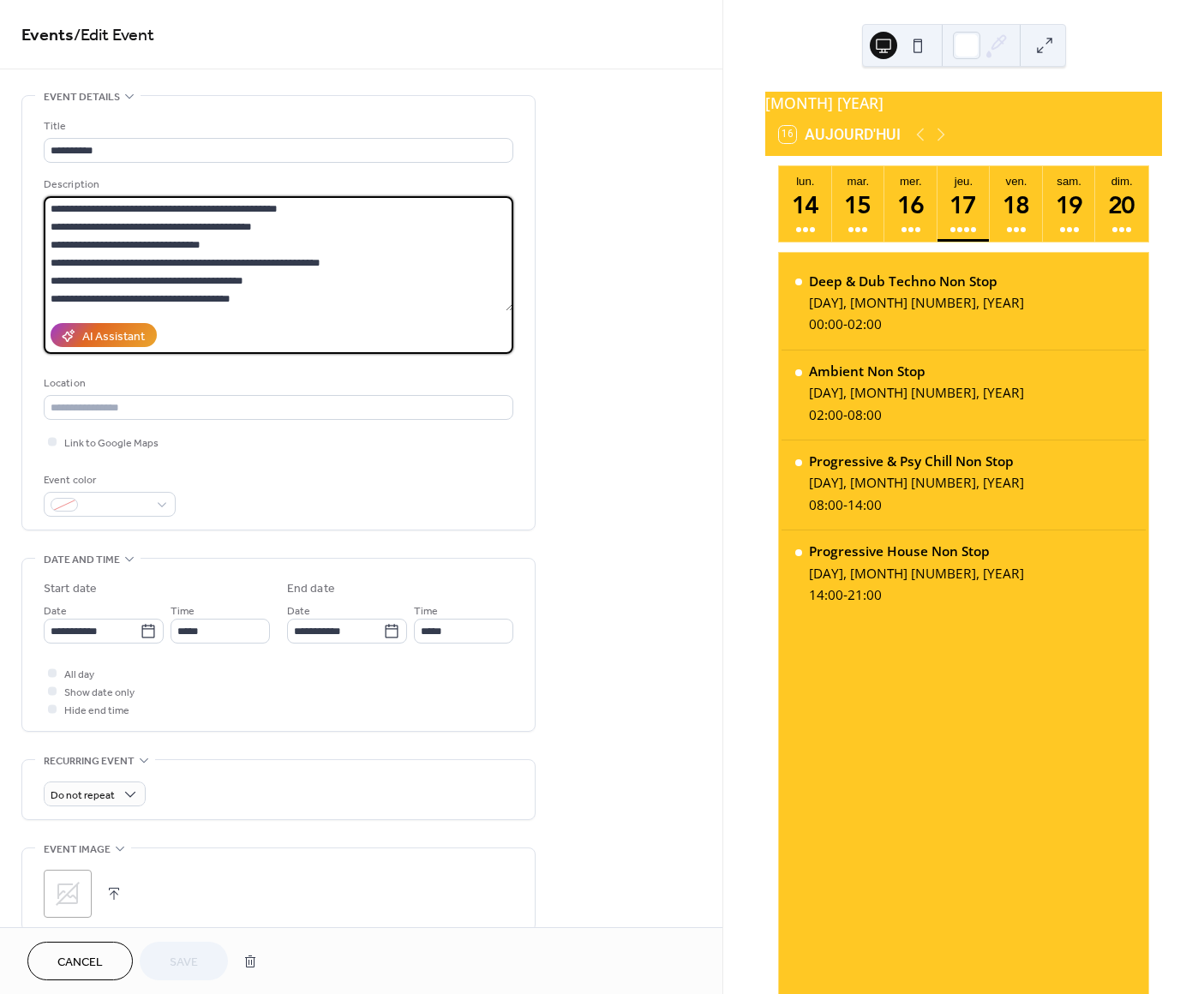 click on "**********" at bounding box center [279, 275] 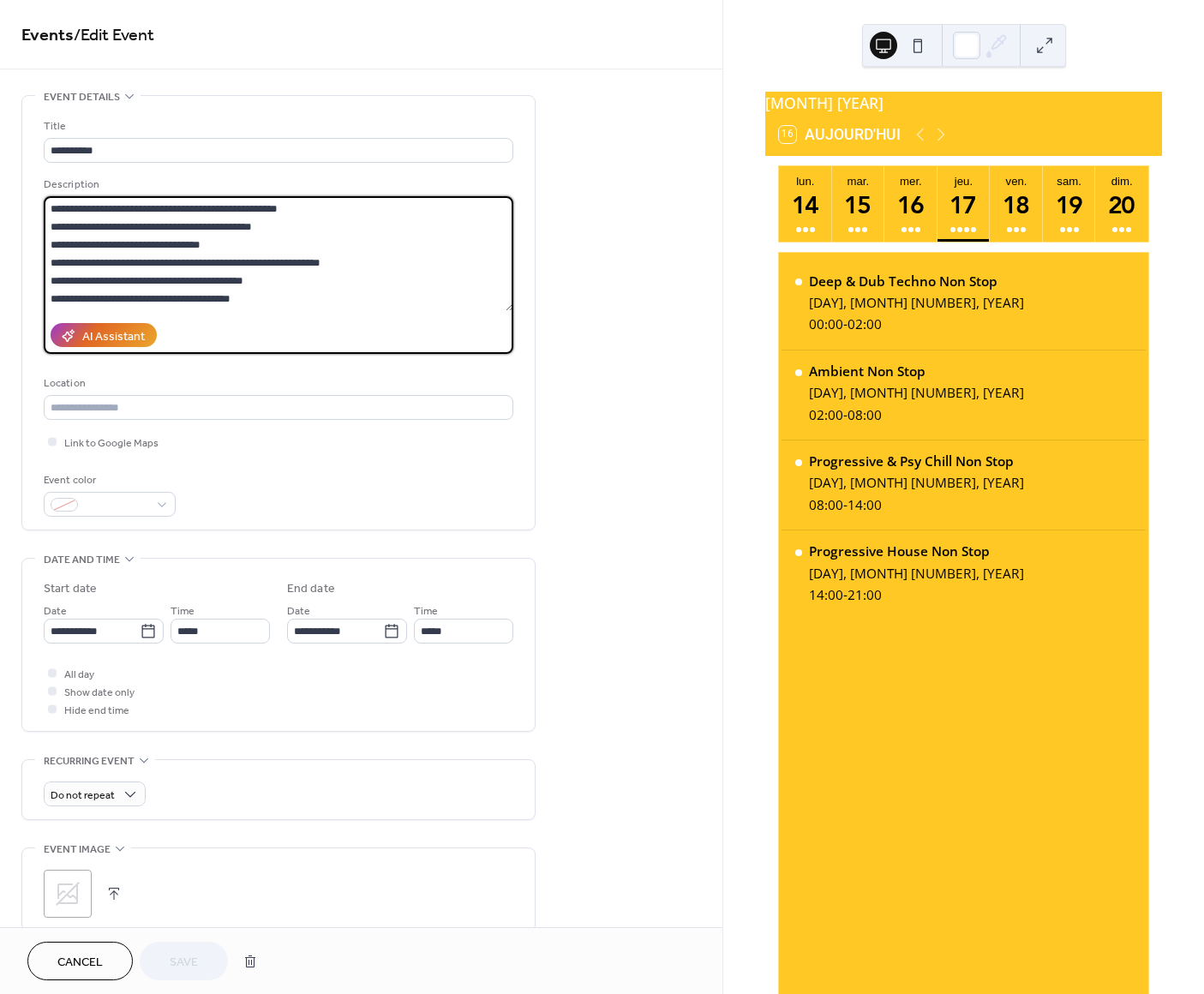 click on "**********" at bounding box center [279, 254] 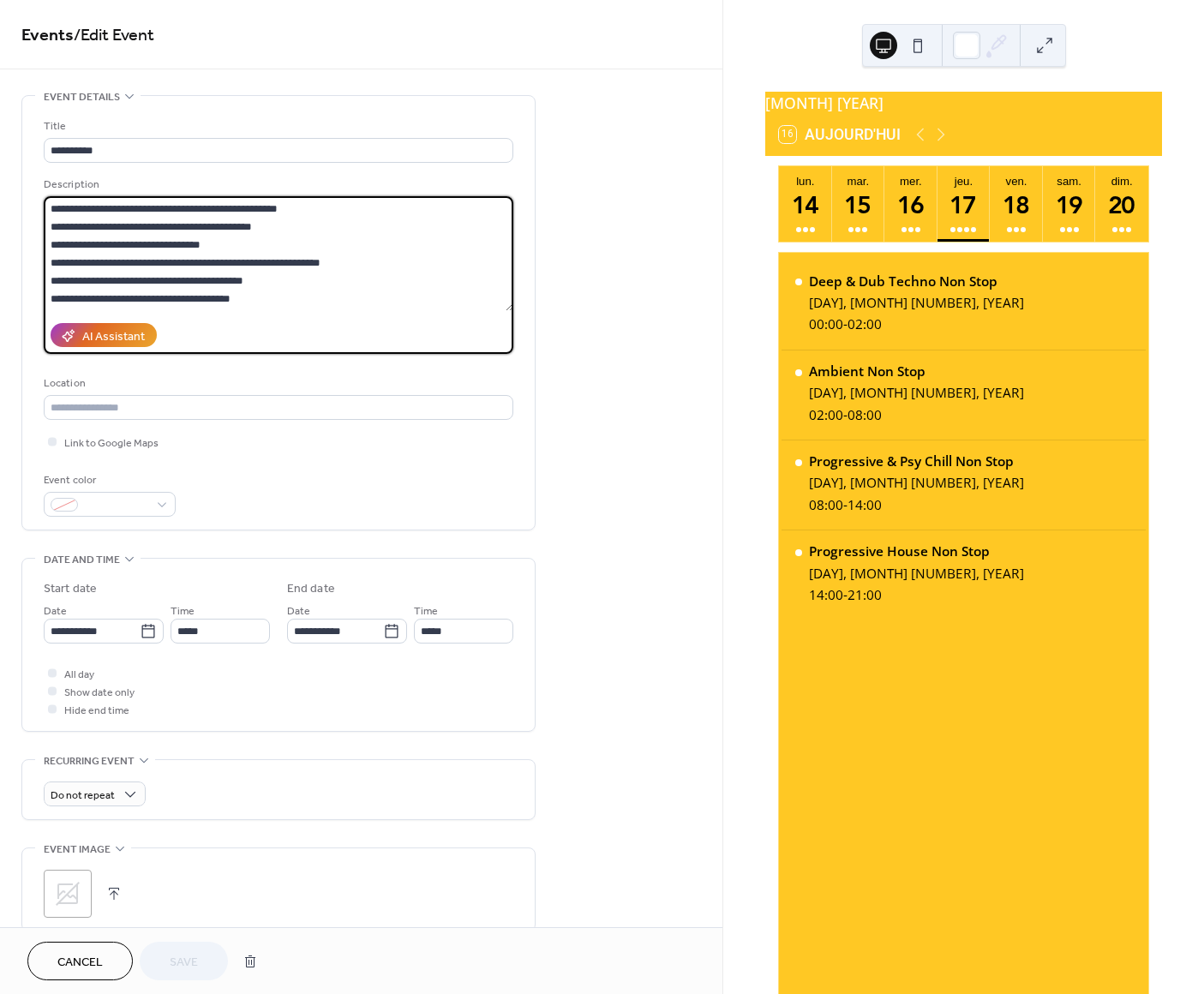 paste on "**********" 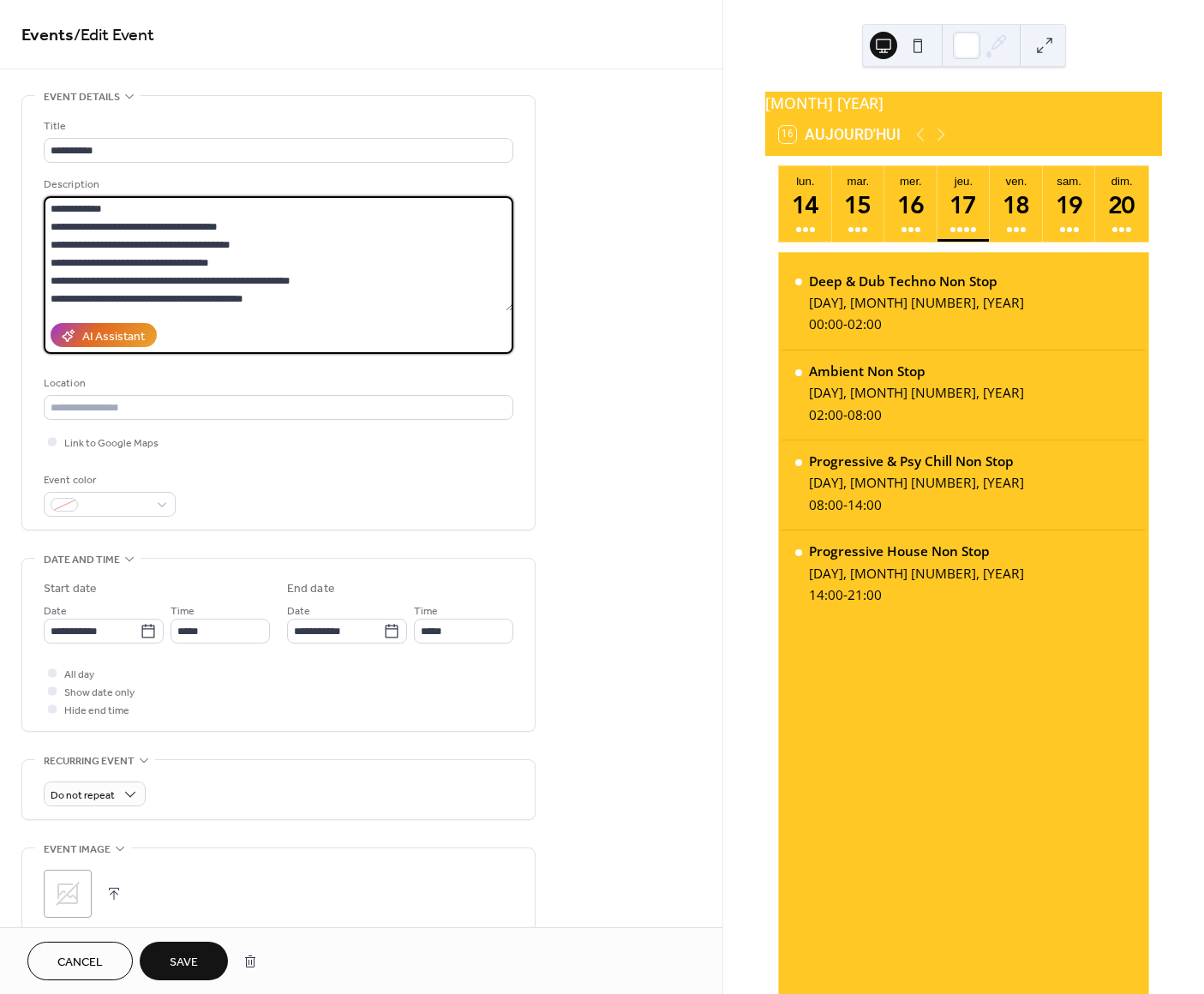 scroll, scrollTop: 0, scrollLeft: 0, axis: both 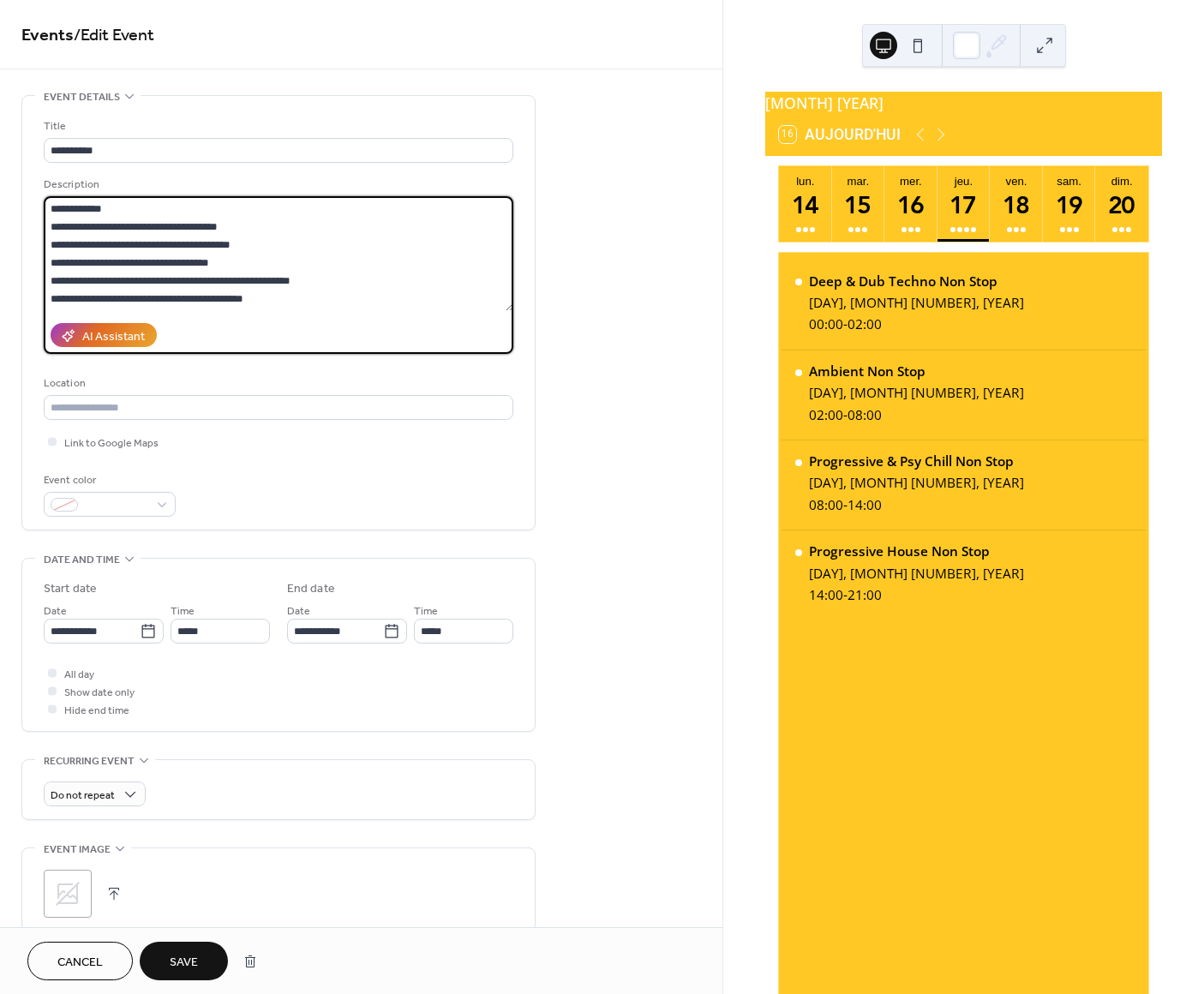 click on "**********" at bounding box center [279, 254] 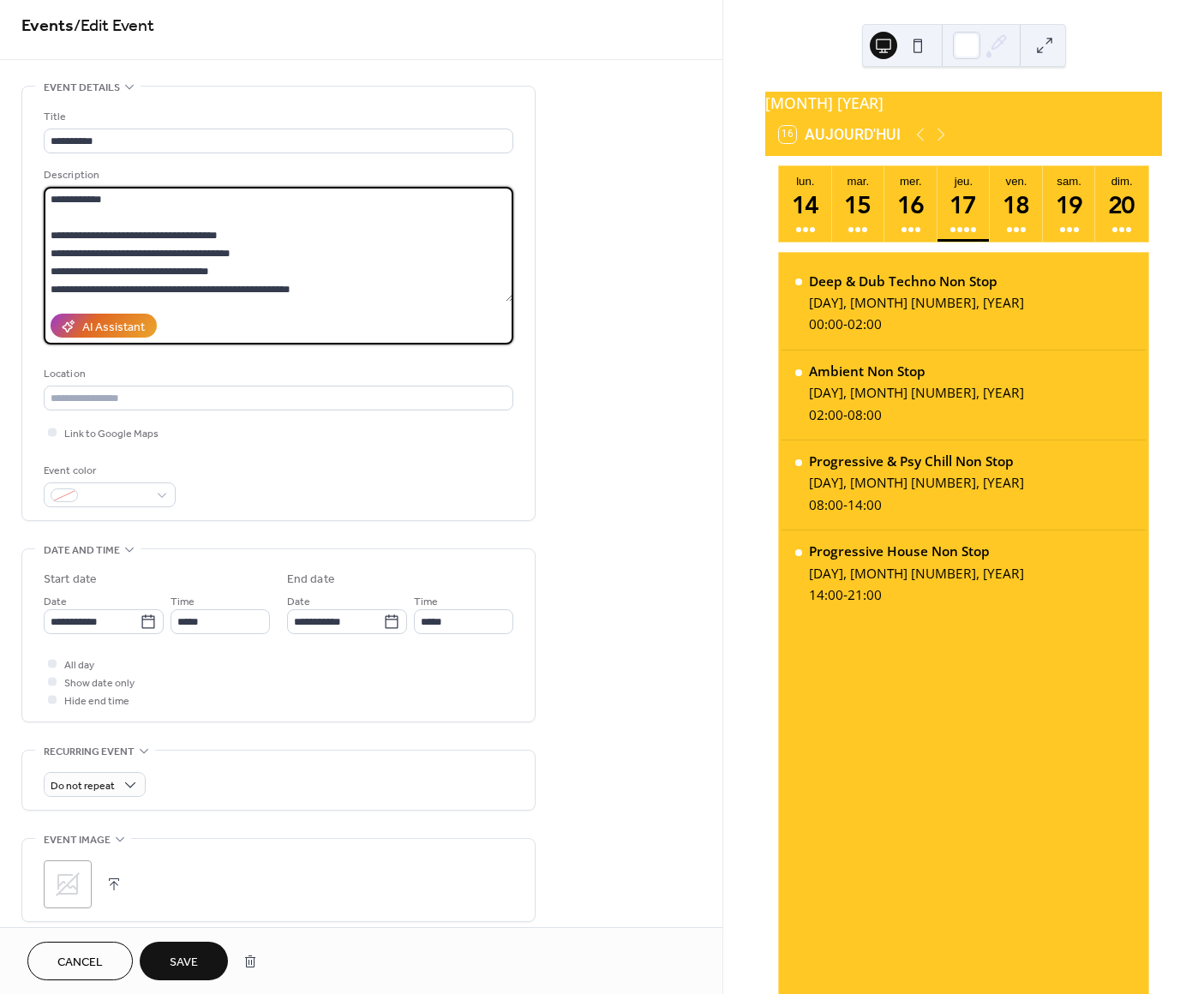 scroll, scrollTop: 9, scrollLeft: 0, axis: vertical 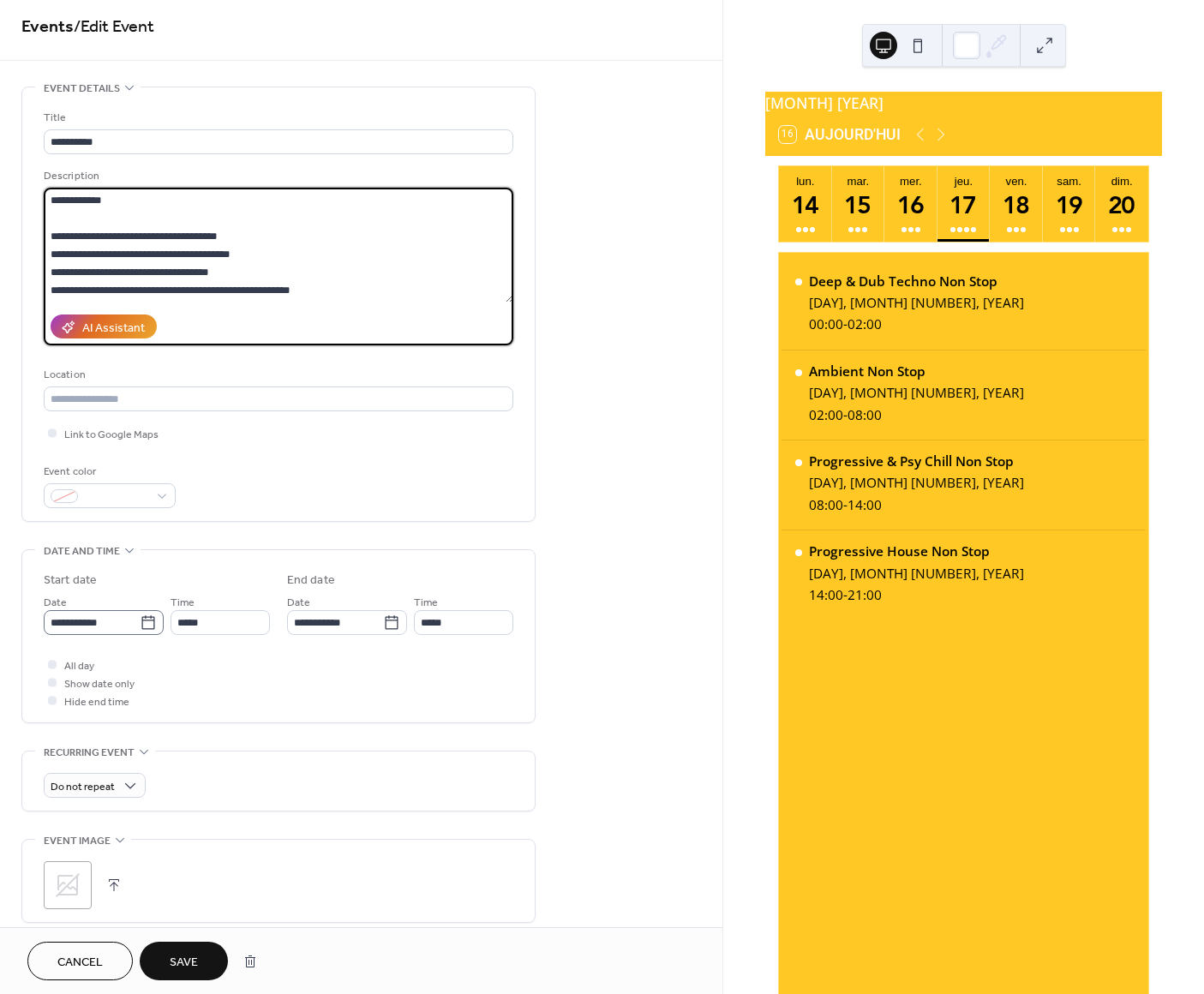 type on "**********" 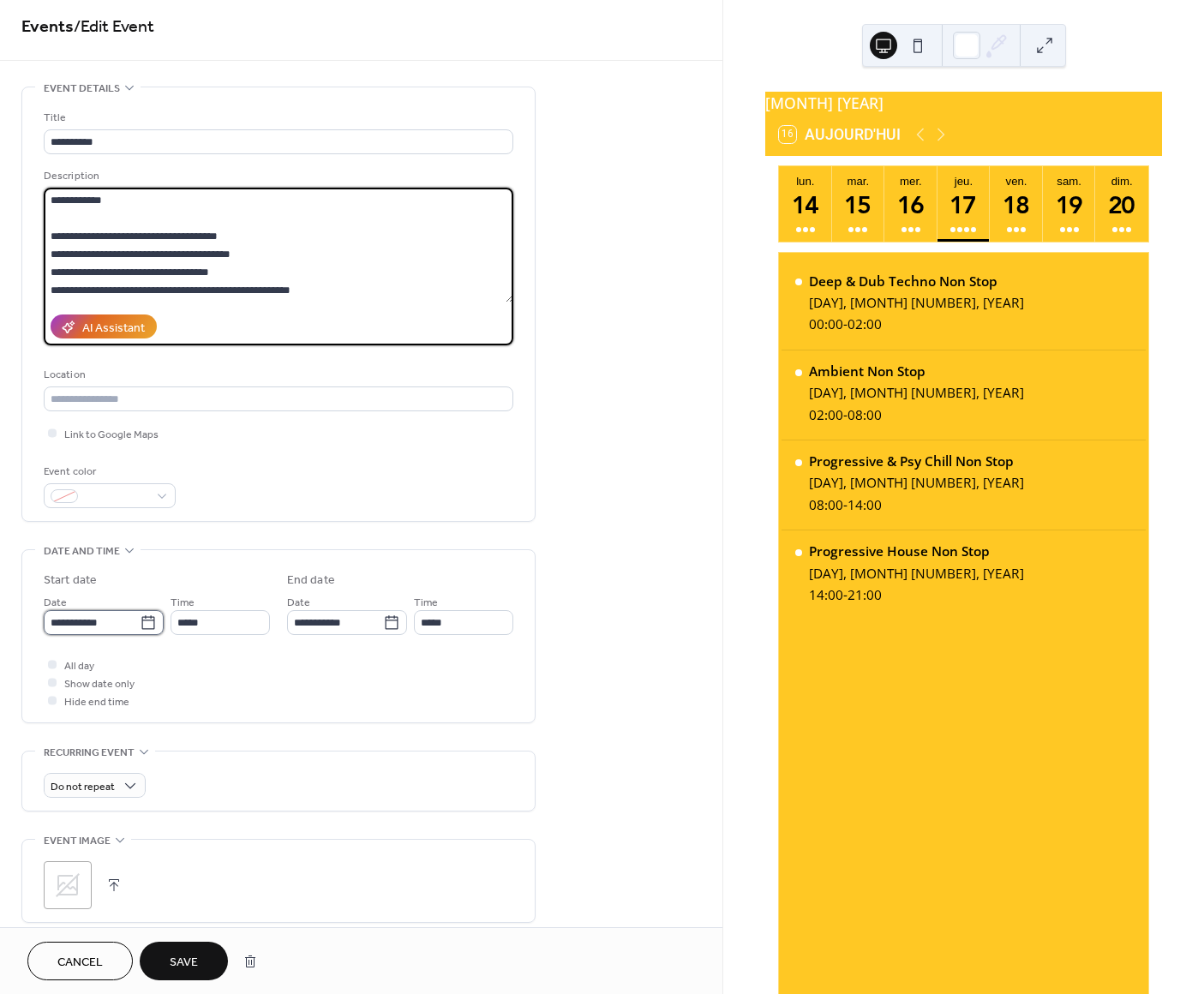click on "**********" at bounding box center (92, 622) 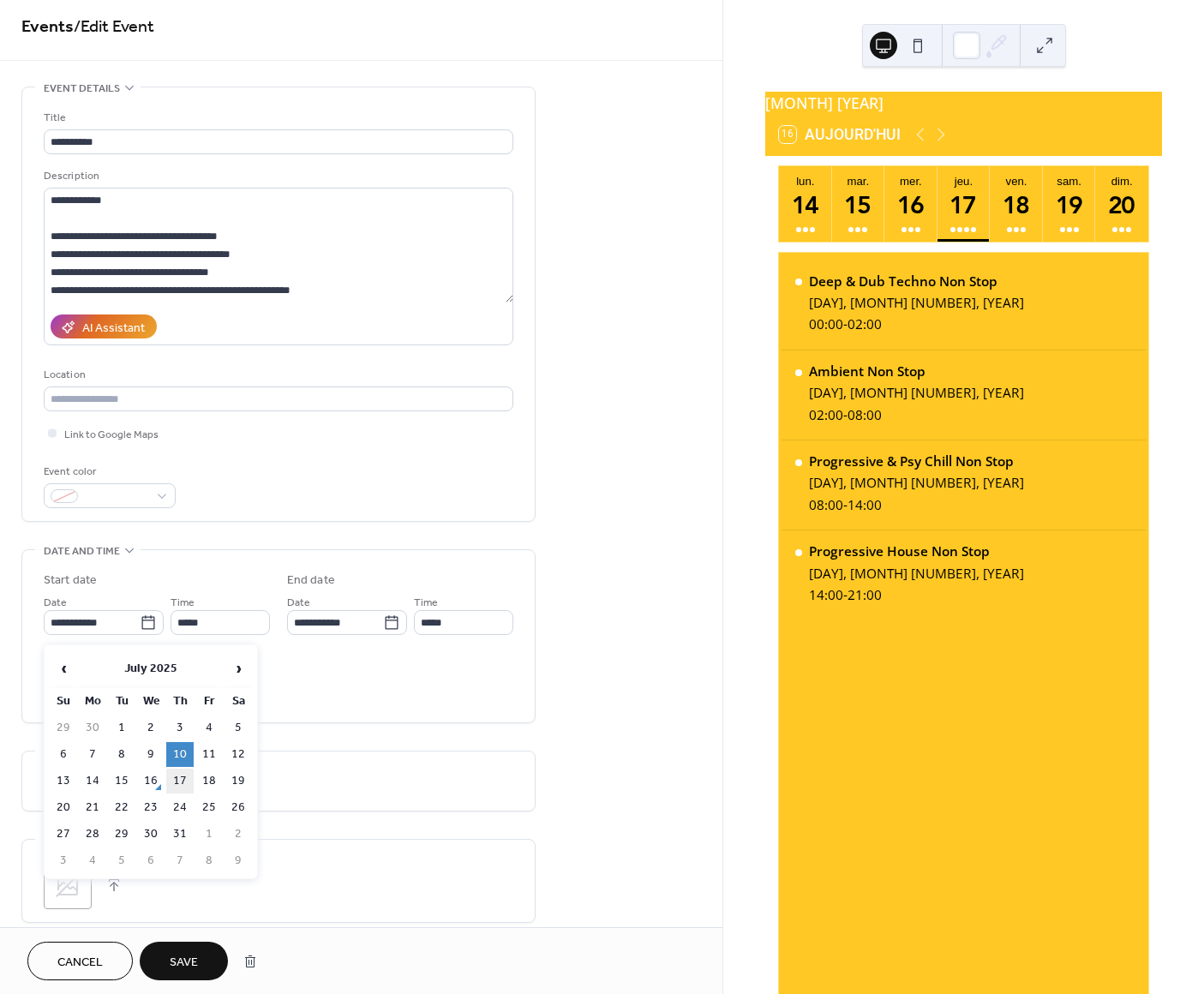 click on "17" at bounding box center [180, 781] 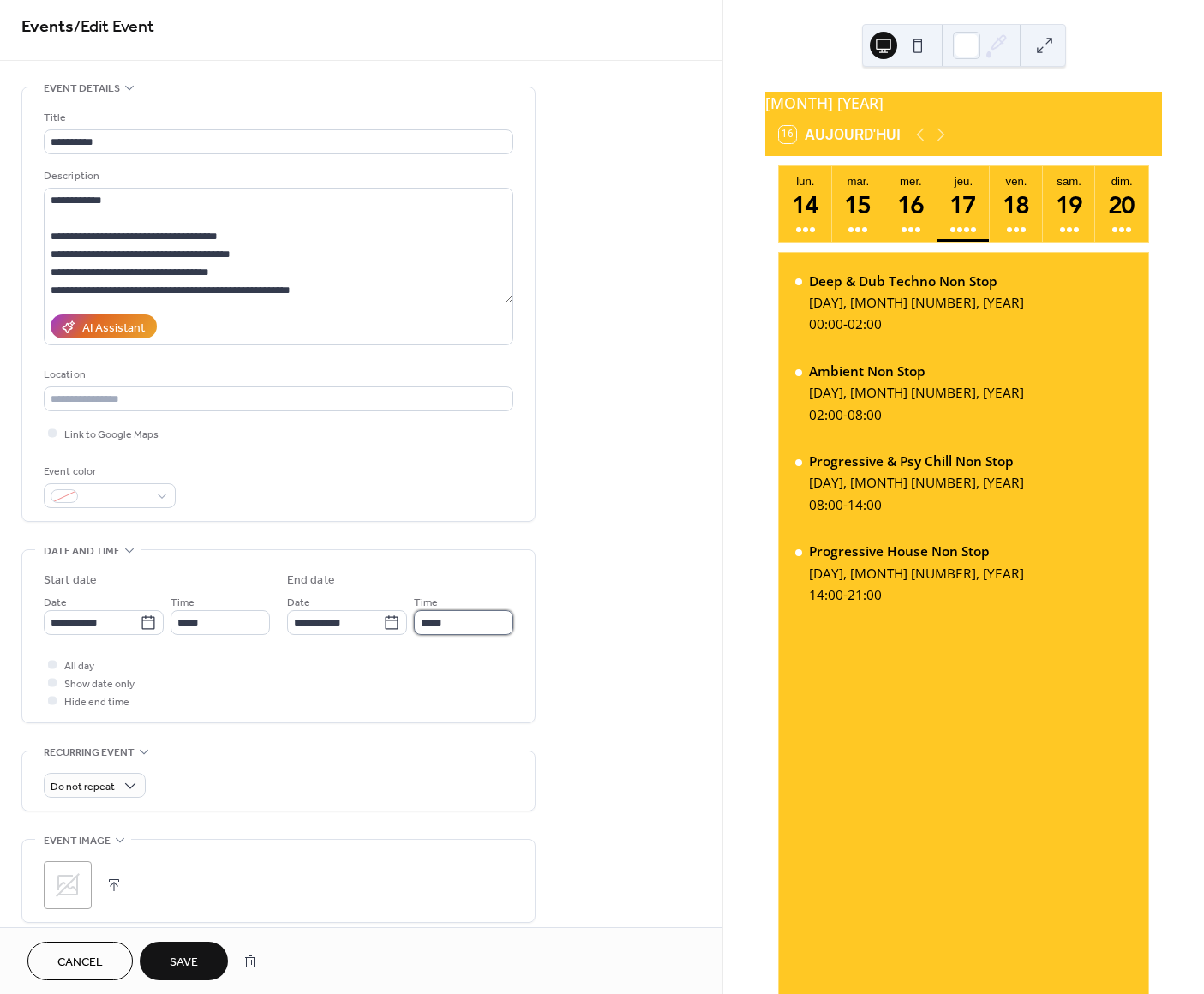click on "*****" at bounding box center [464, 622] 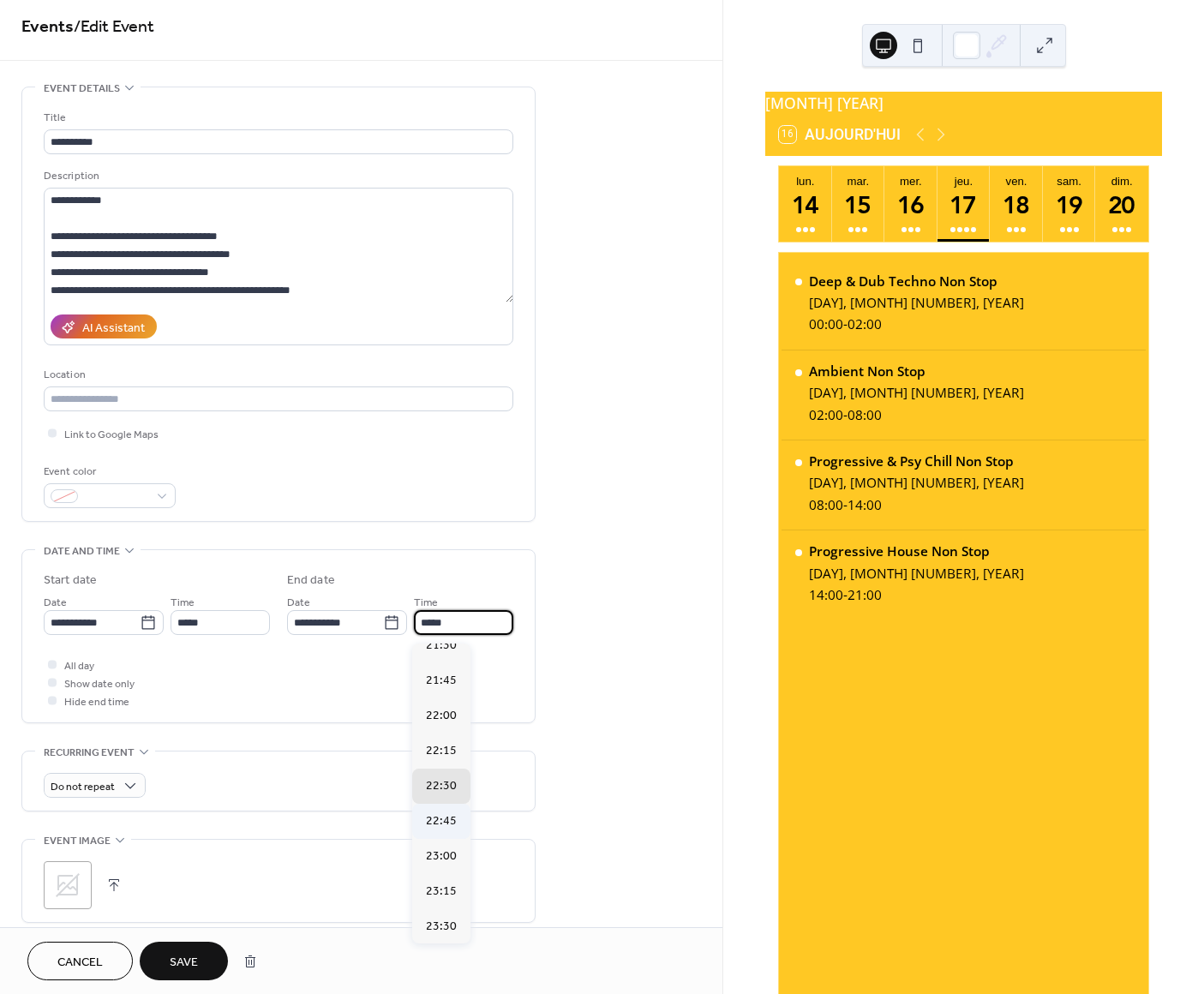 scroll, scrollTop: 56, scrollLeft: 0, axis: vertical 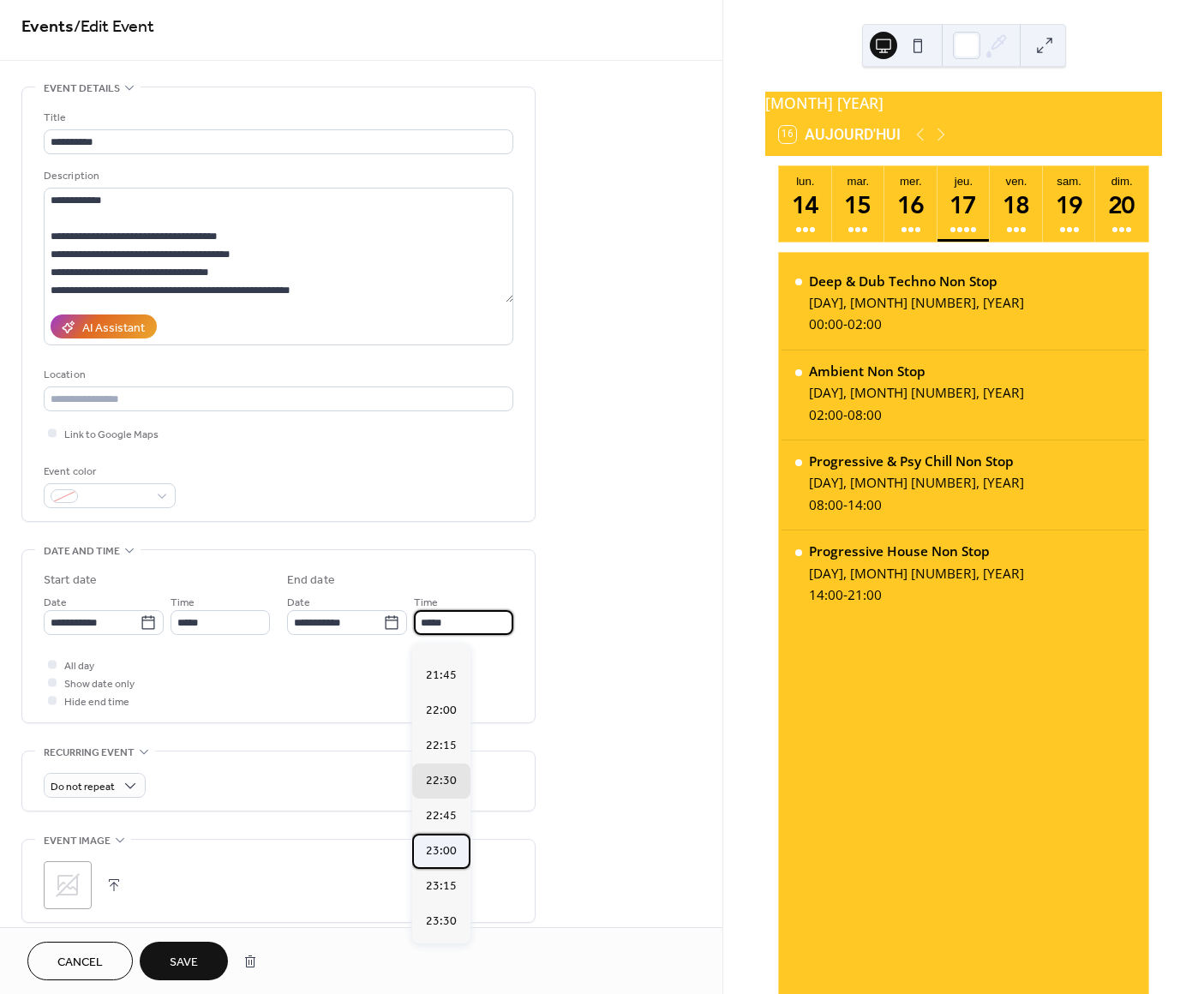click on "23:00" at bounding box center [441, 851] 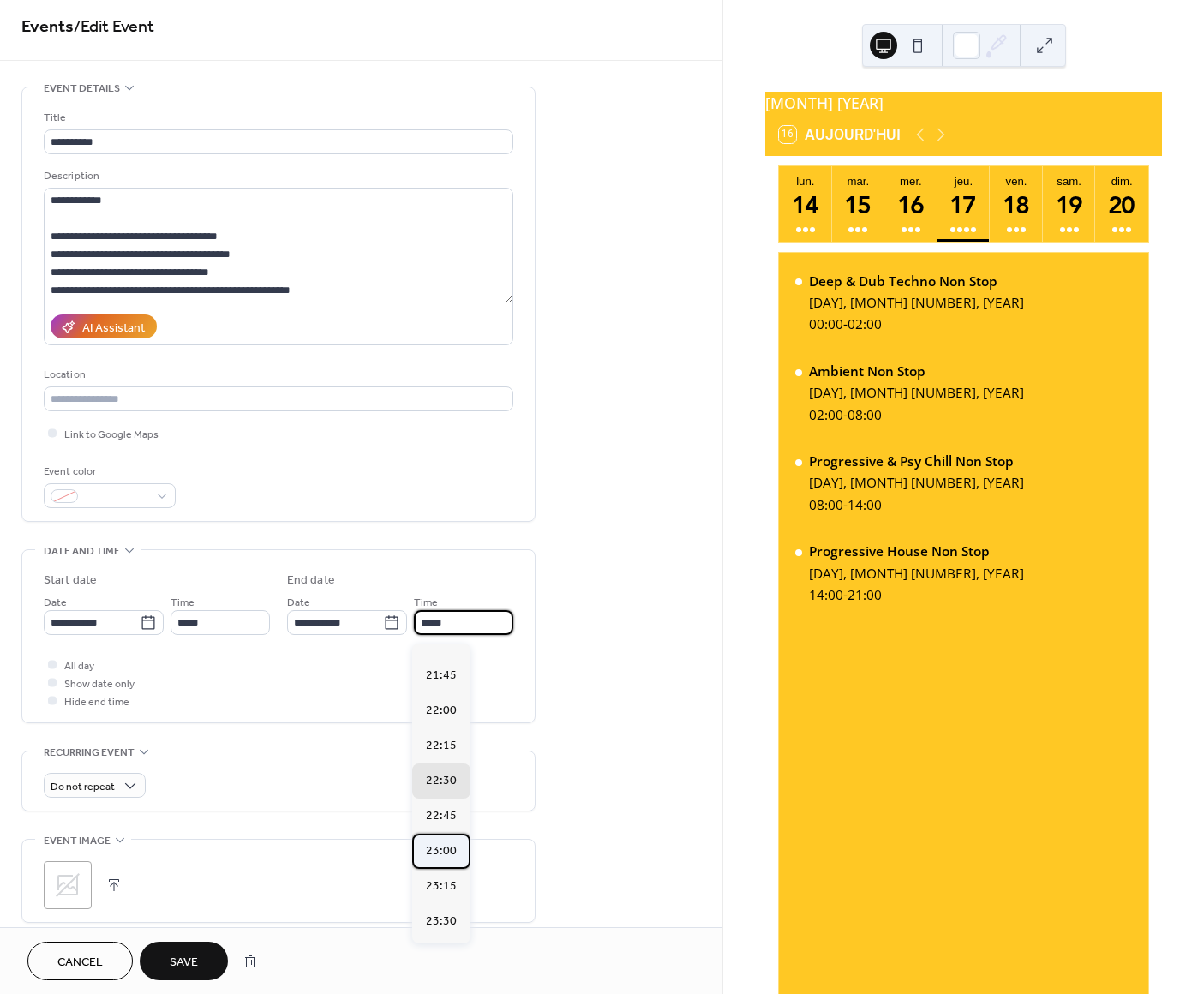 type on "*****" 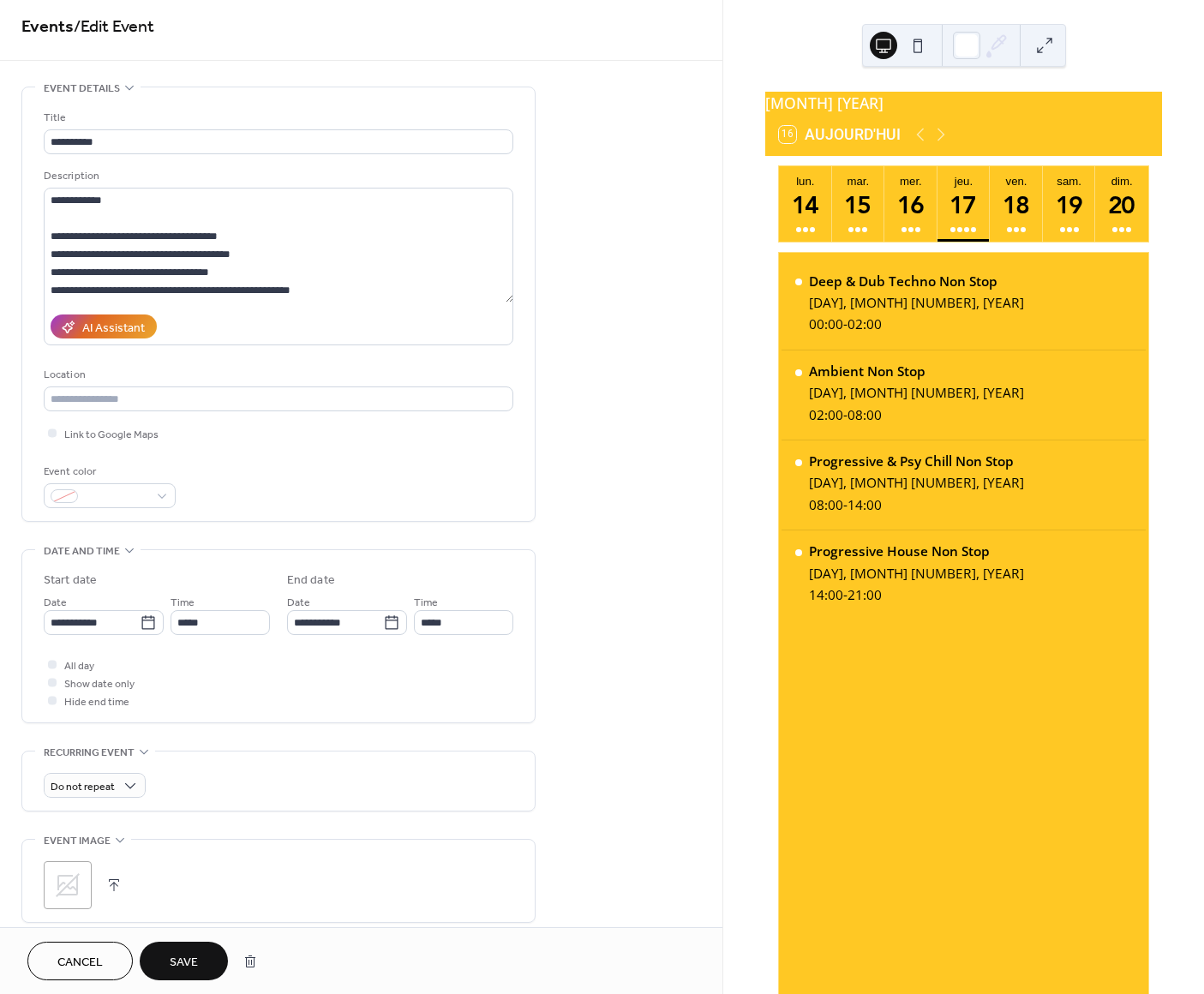 click on "Save" at bounding box center (183, 961) 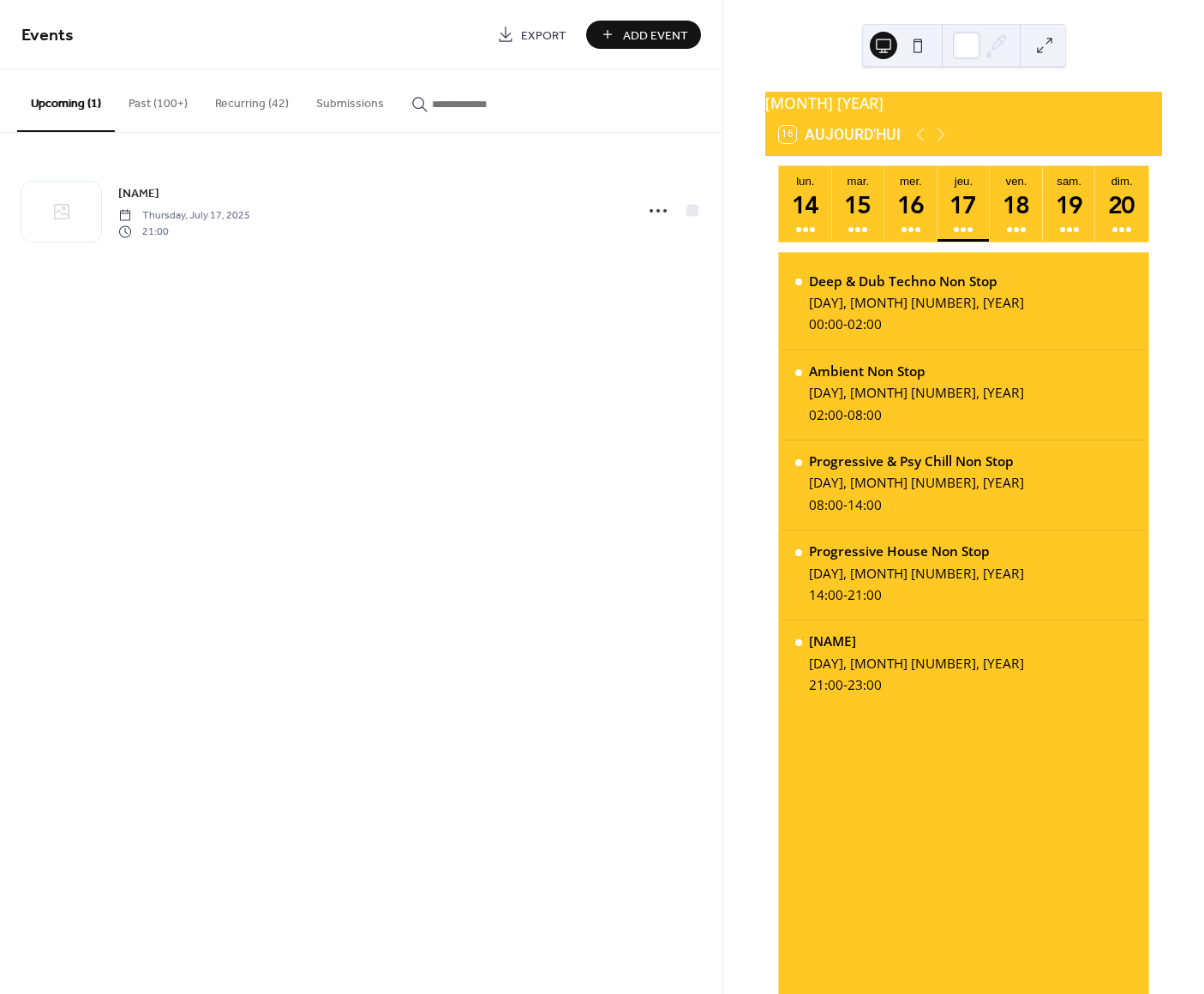 click on "Past (100+)" at bounding box center (158, 99) 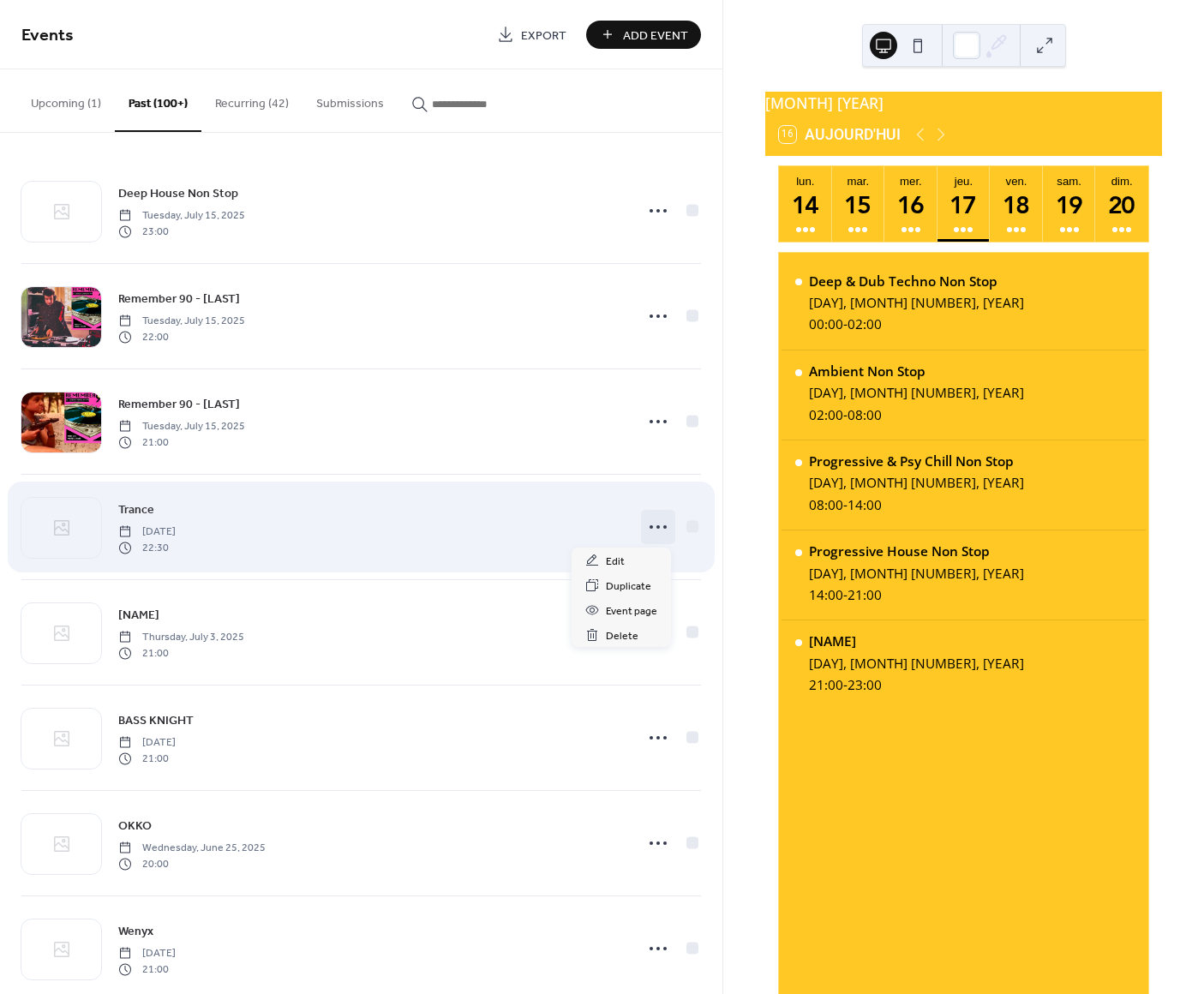 click 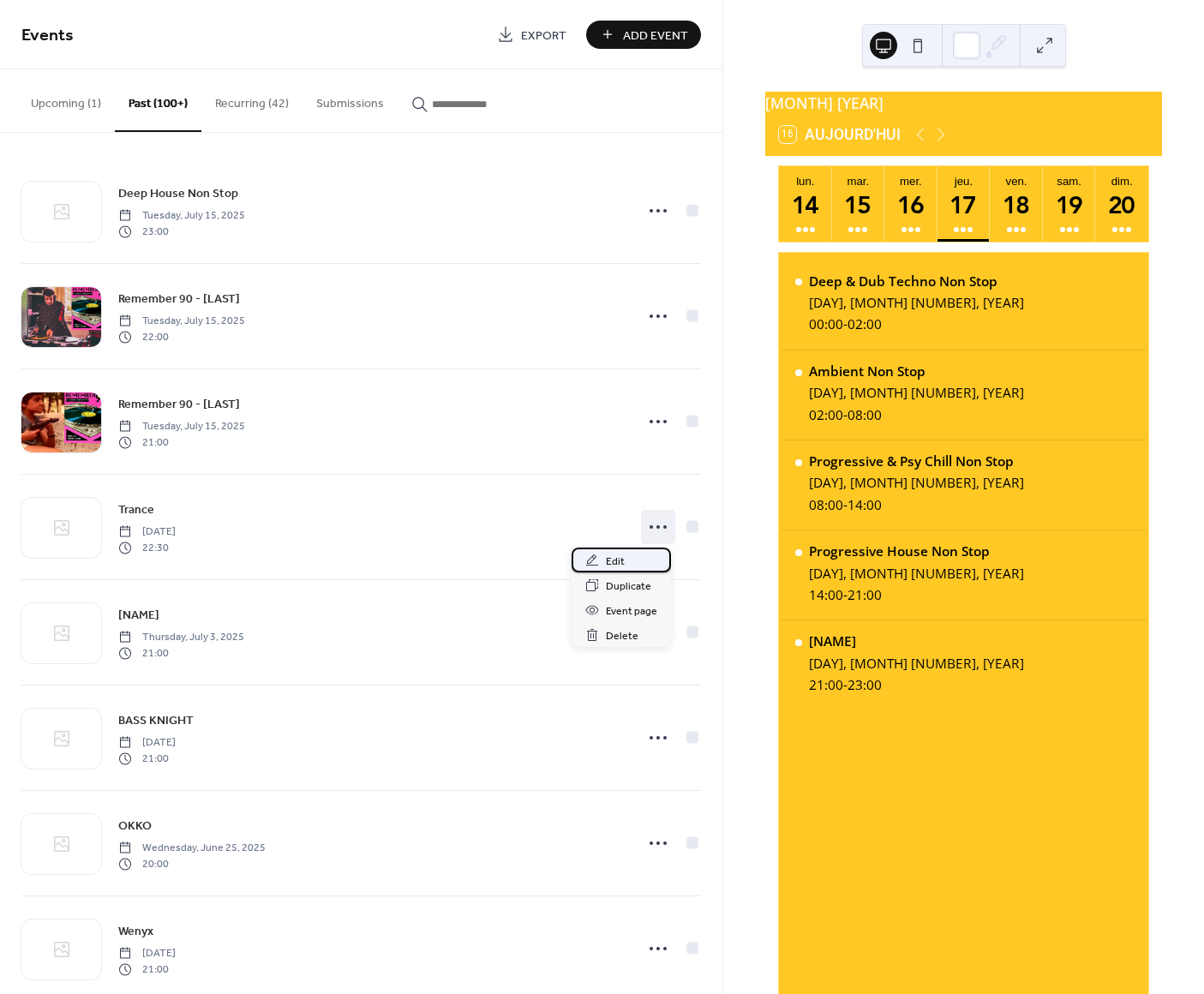 click on "Edit" at bounding box center (621, 560) 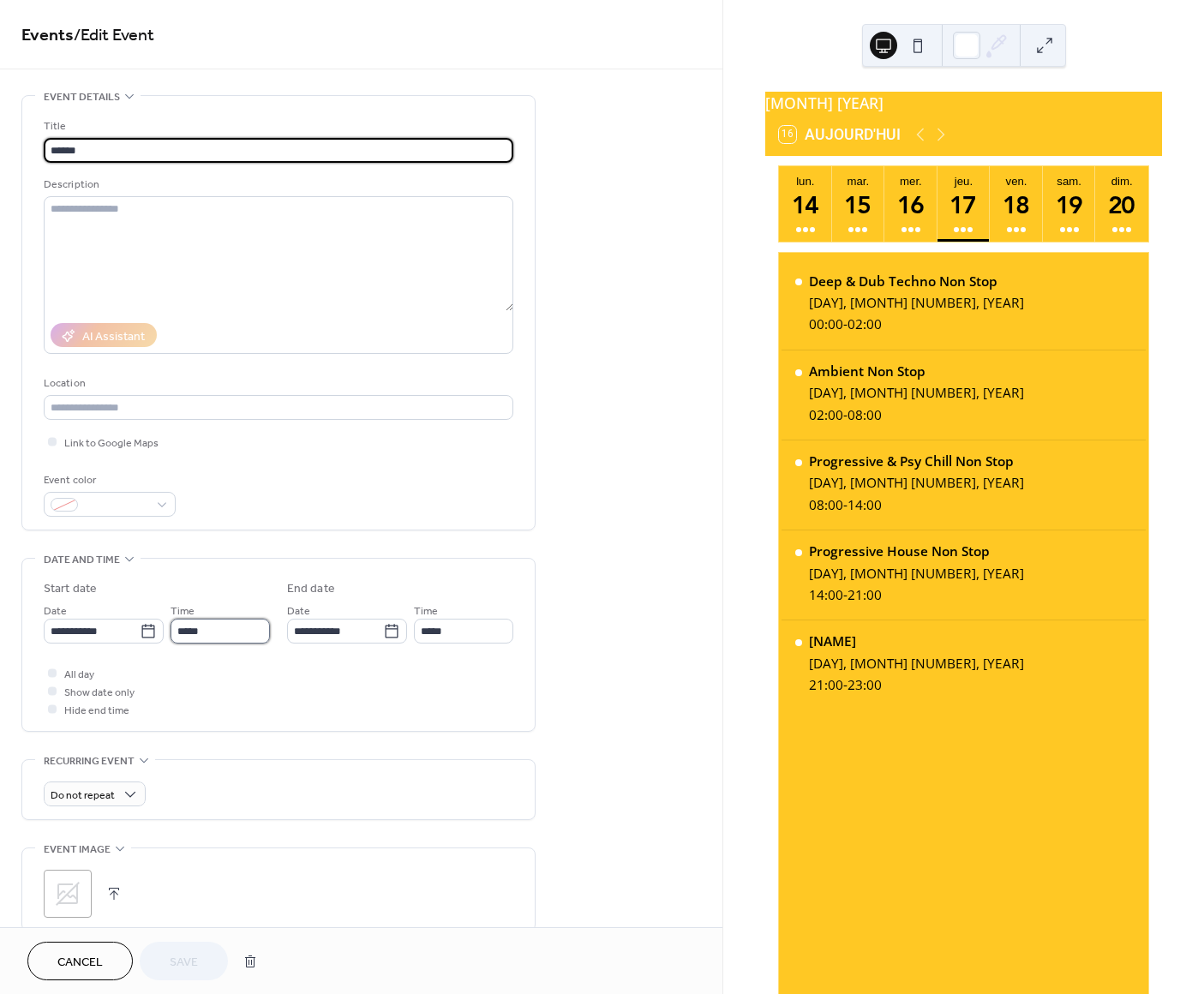click on "*****" at bounding box center (220, 631) 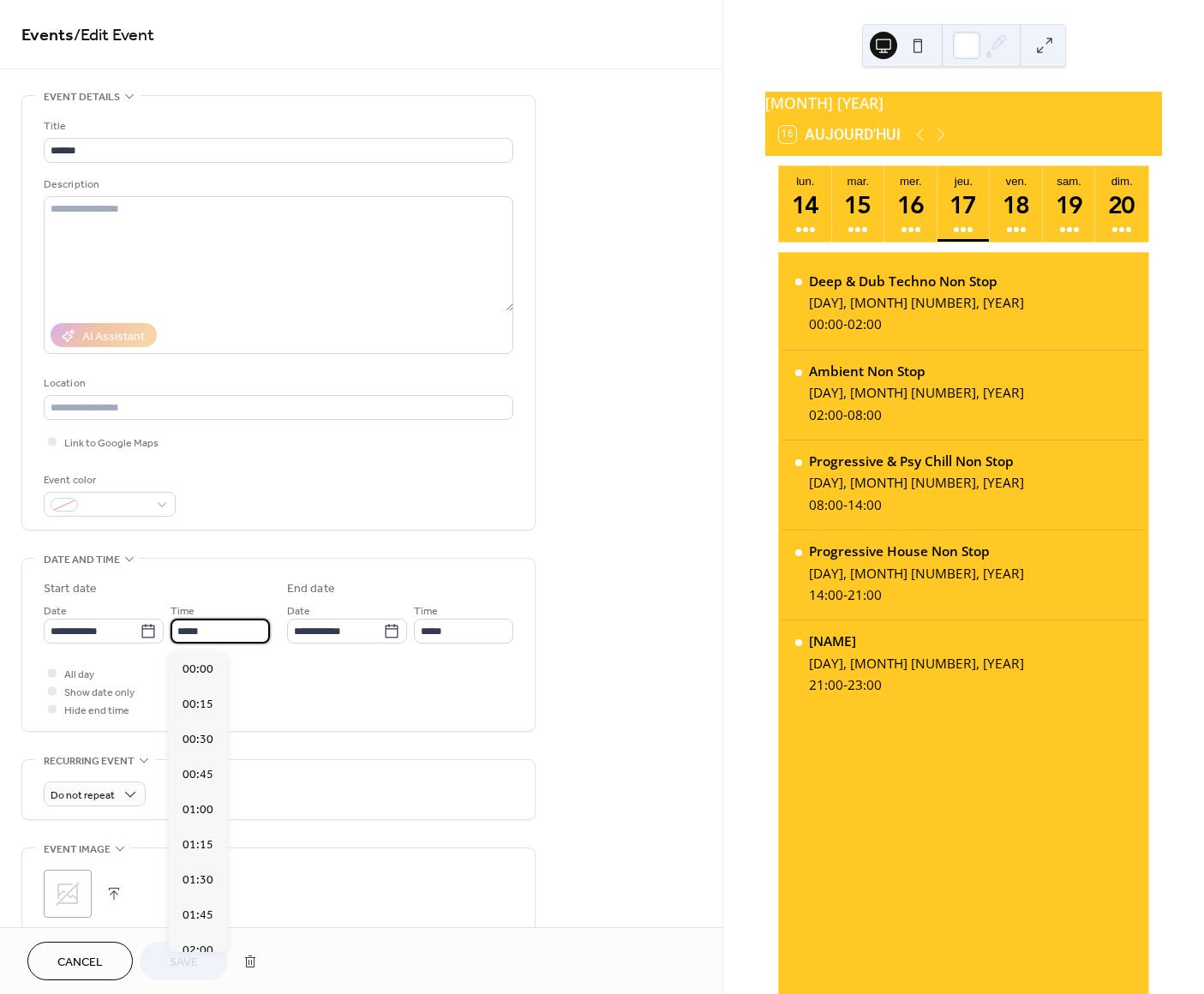 scroll, scrollTop: 3073, scrollLeft: 0, axis: vertical 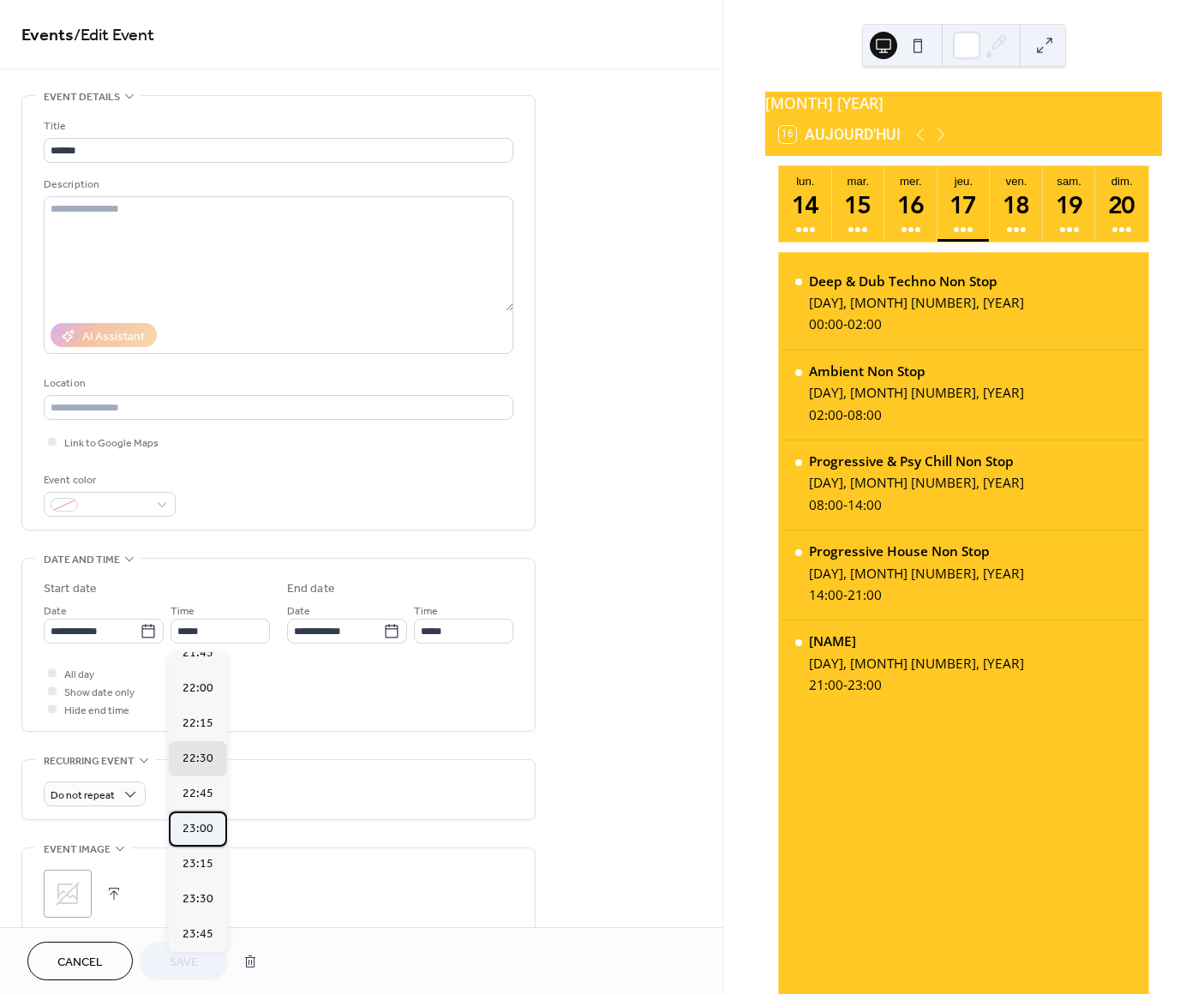 click on "23:00" at bounding box center (198, 829) 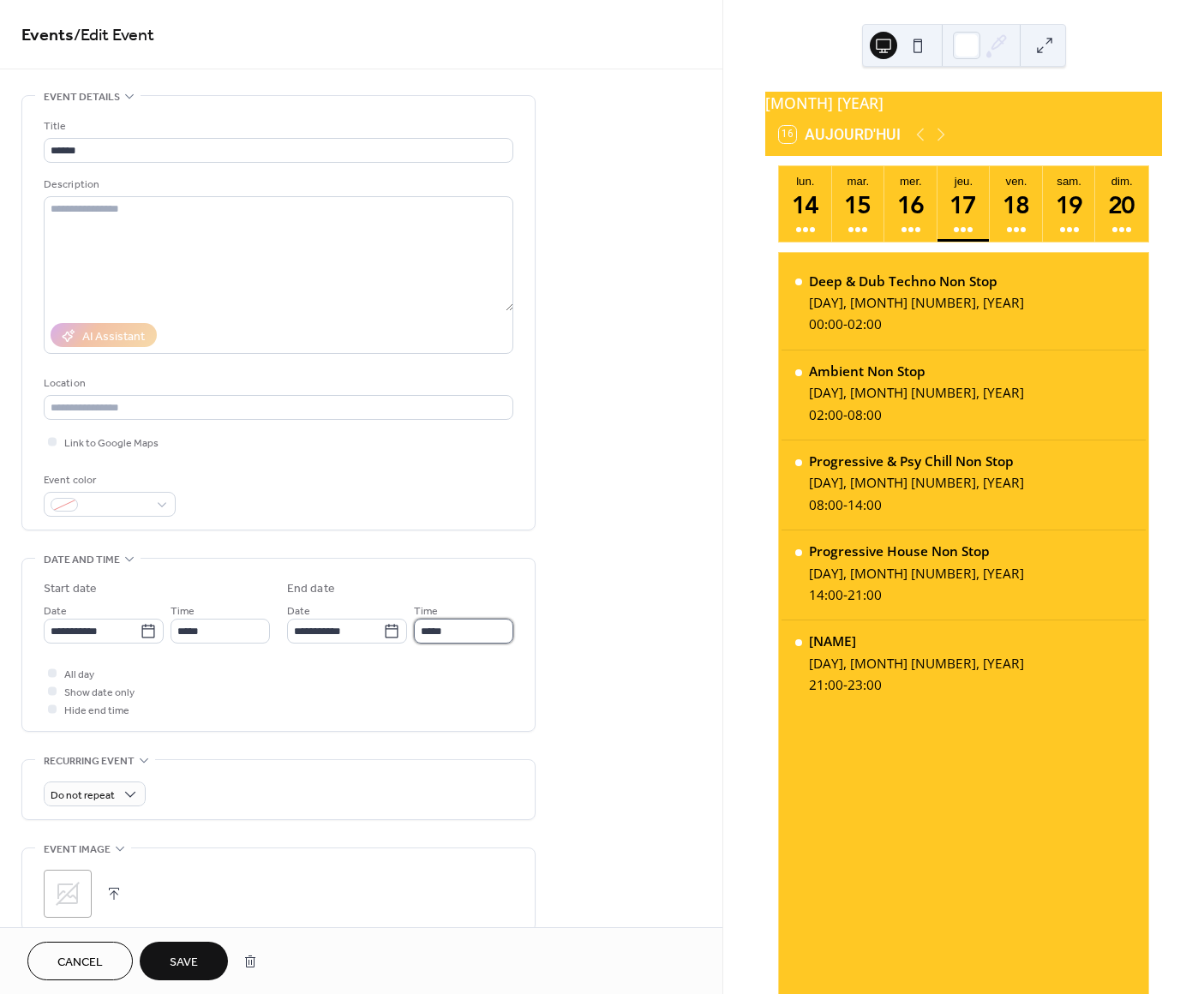 click on "*****" at bounding box center (464, 631) 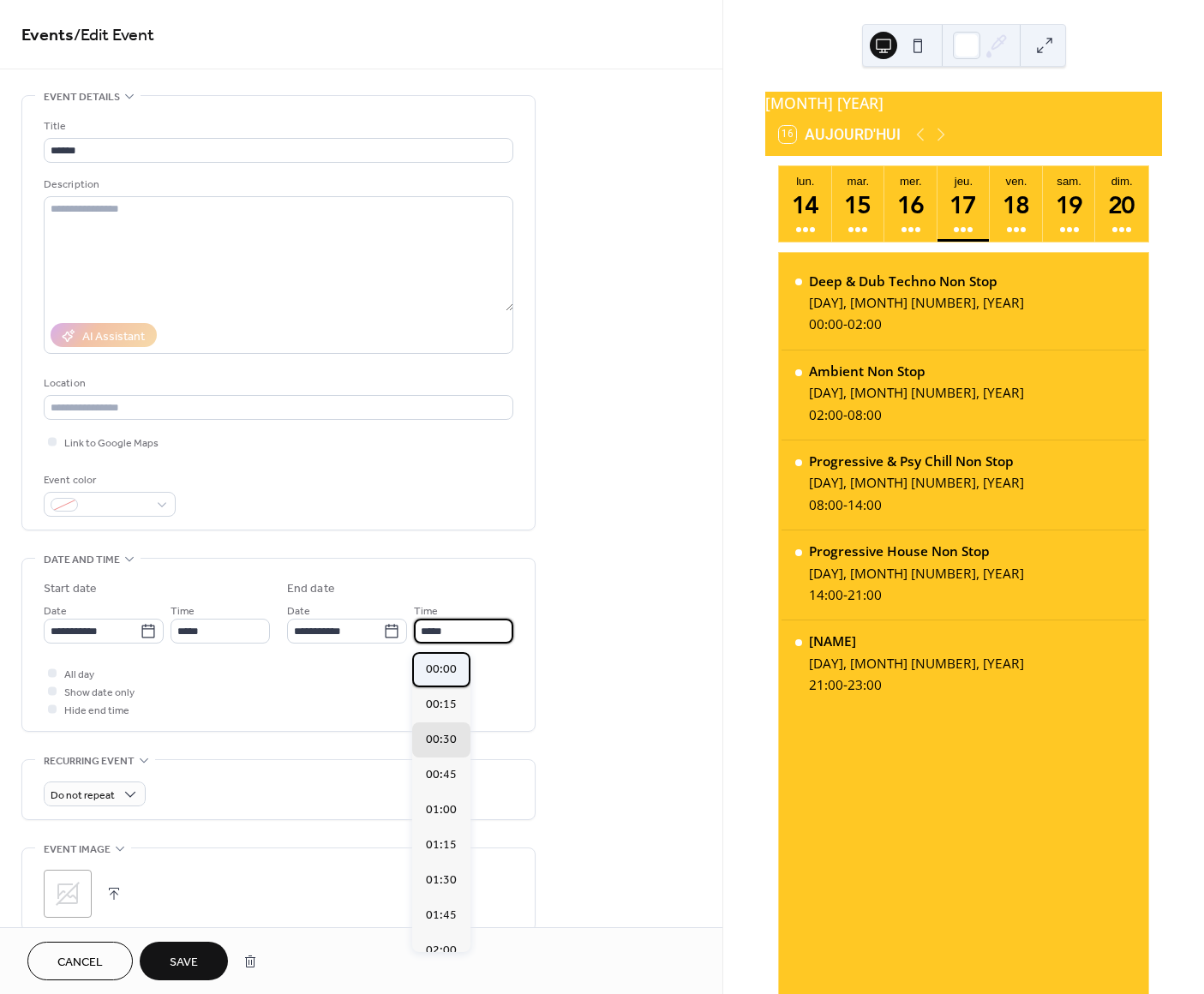click on "00:00" at bounding box center [441, 669] 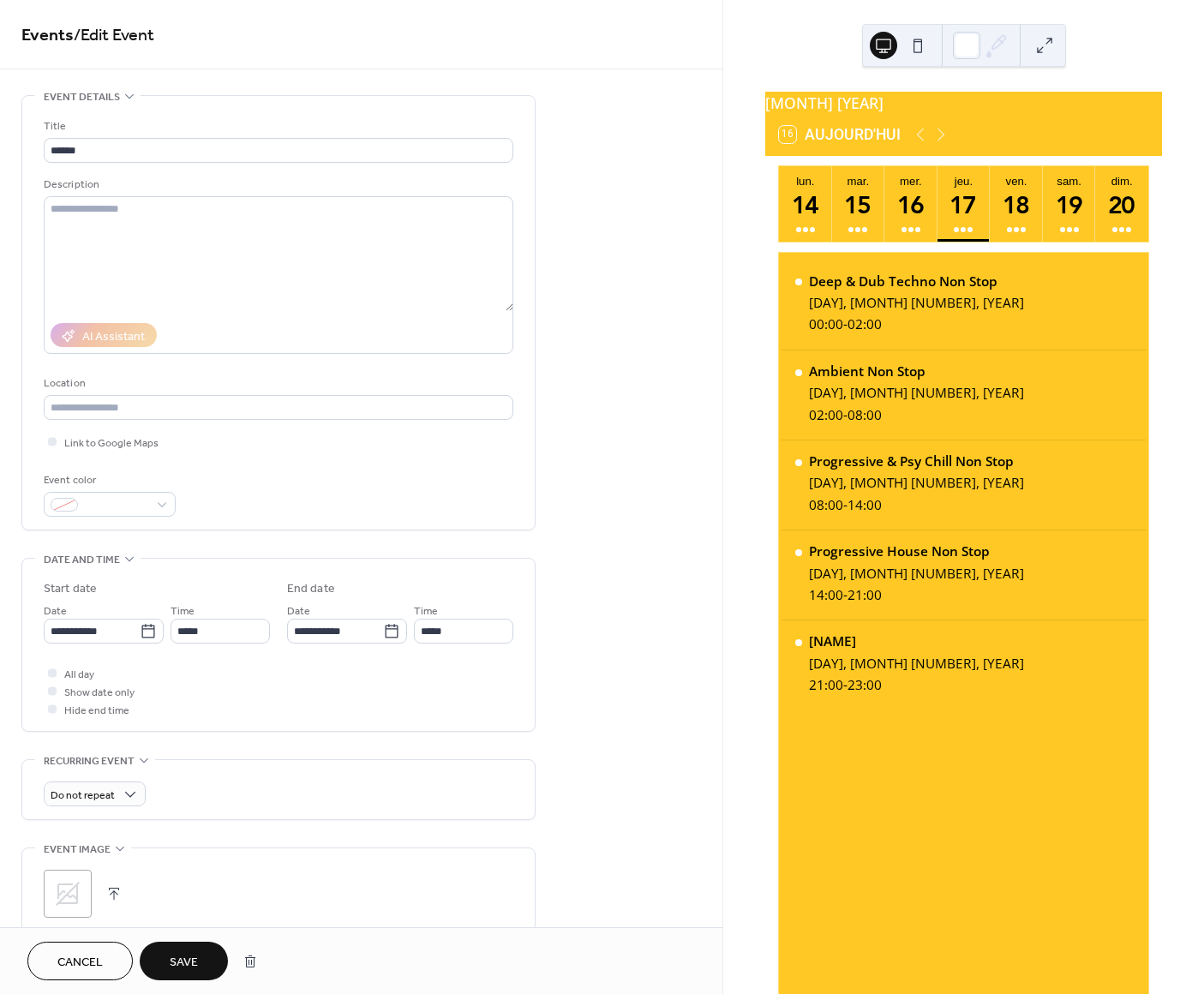 type on "*****" 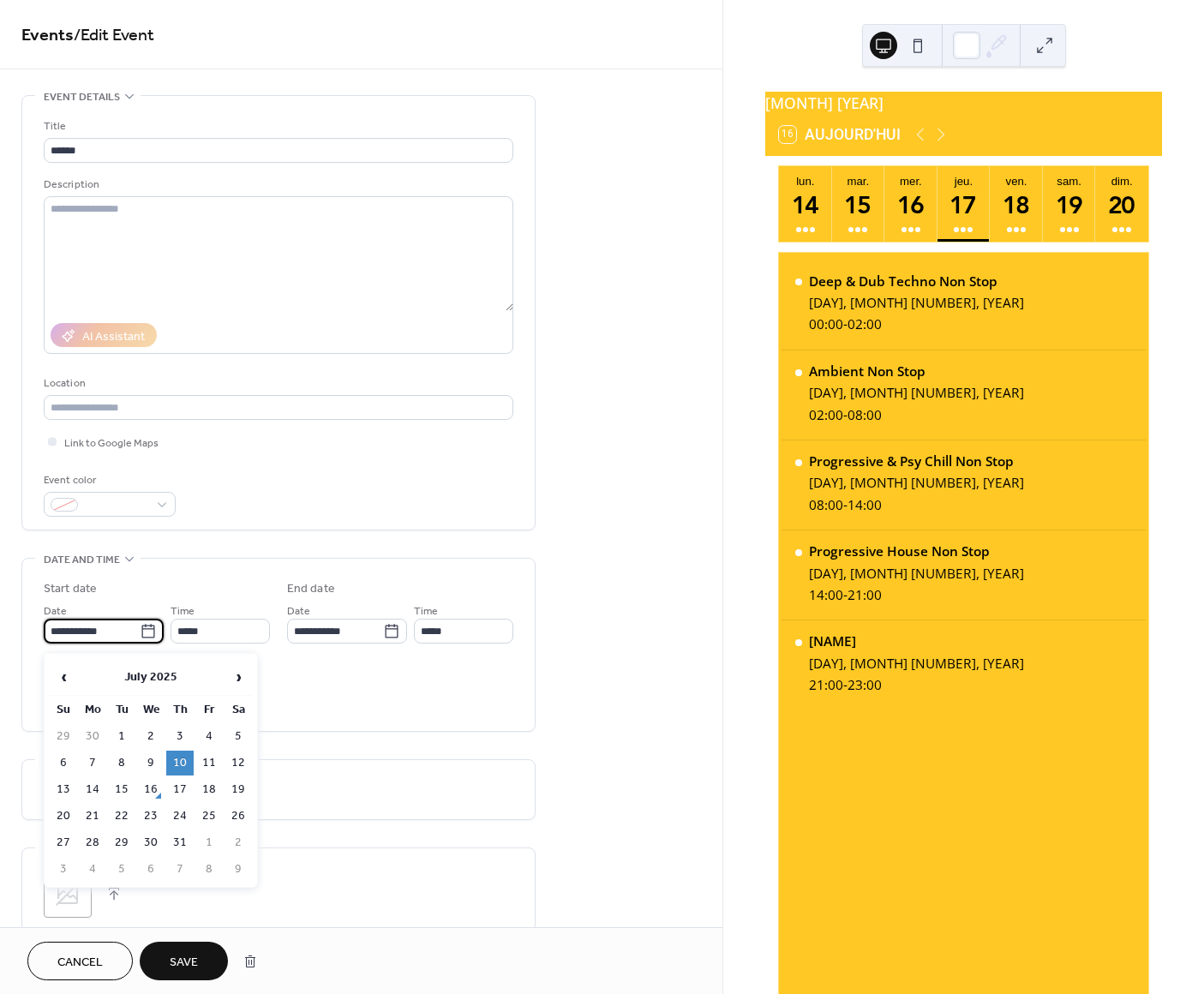 click on "**********" at bounding box center [92, 631] 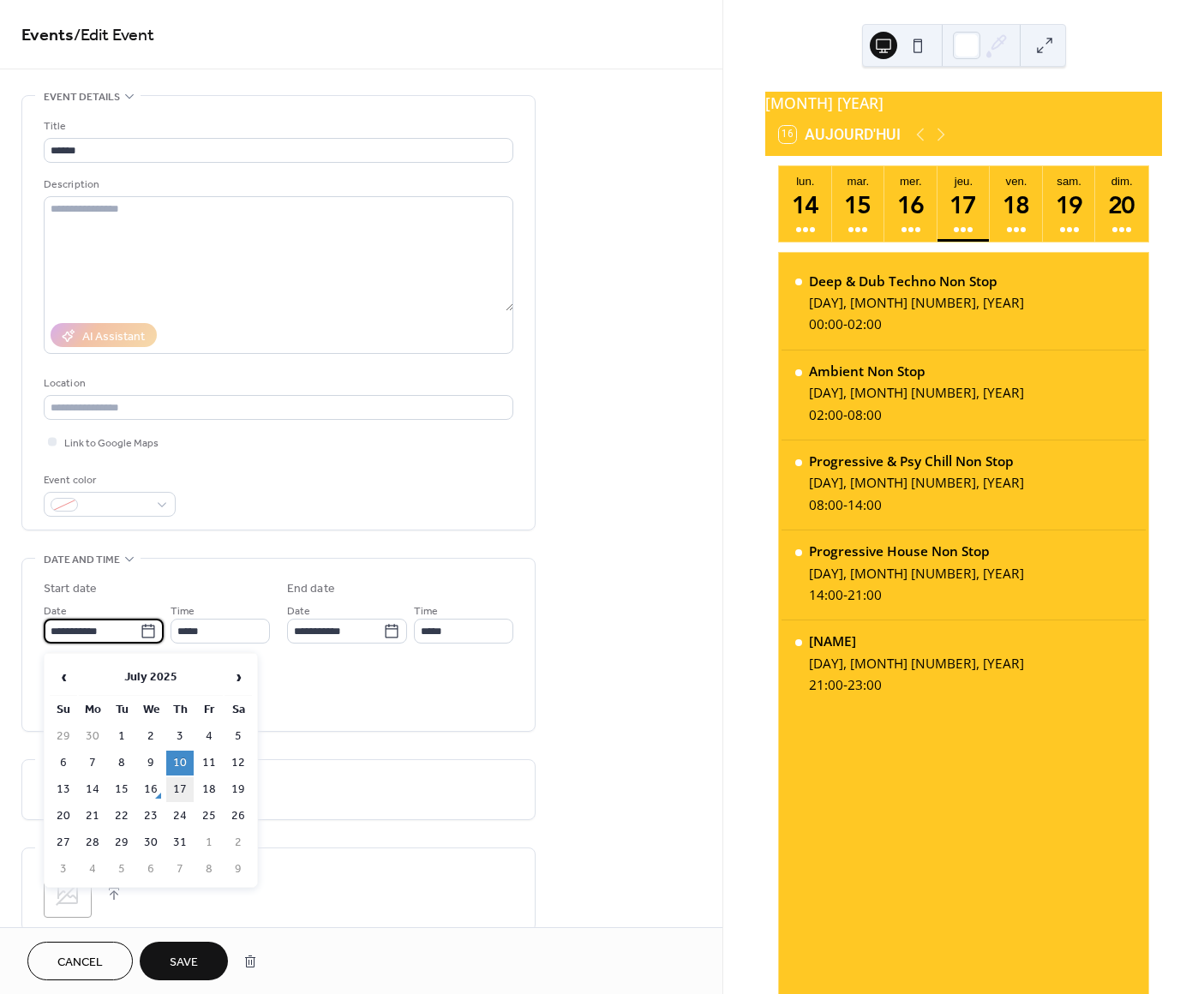 click on "17" at bounding box center [180, 789] 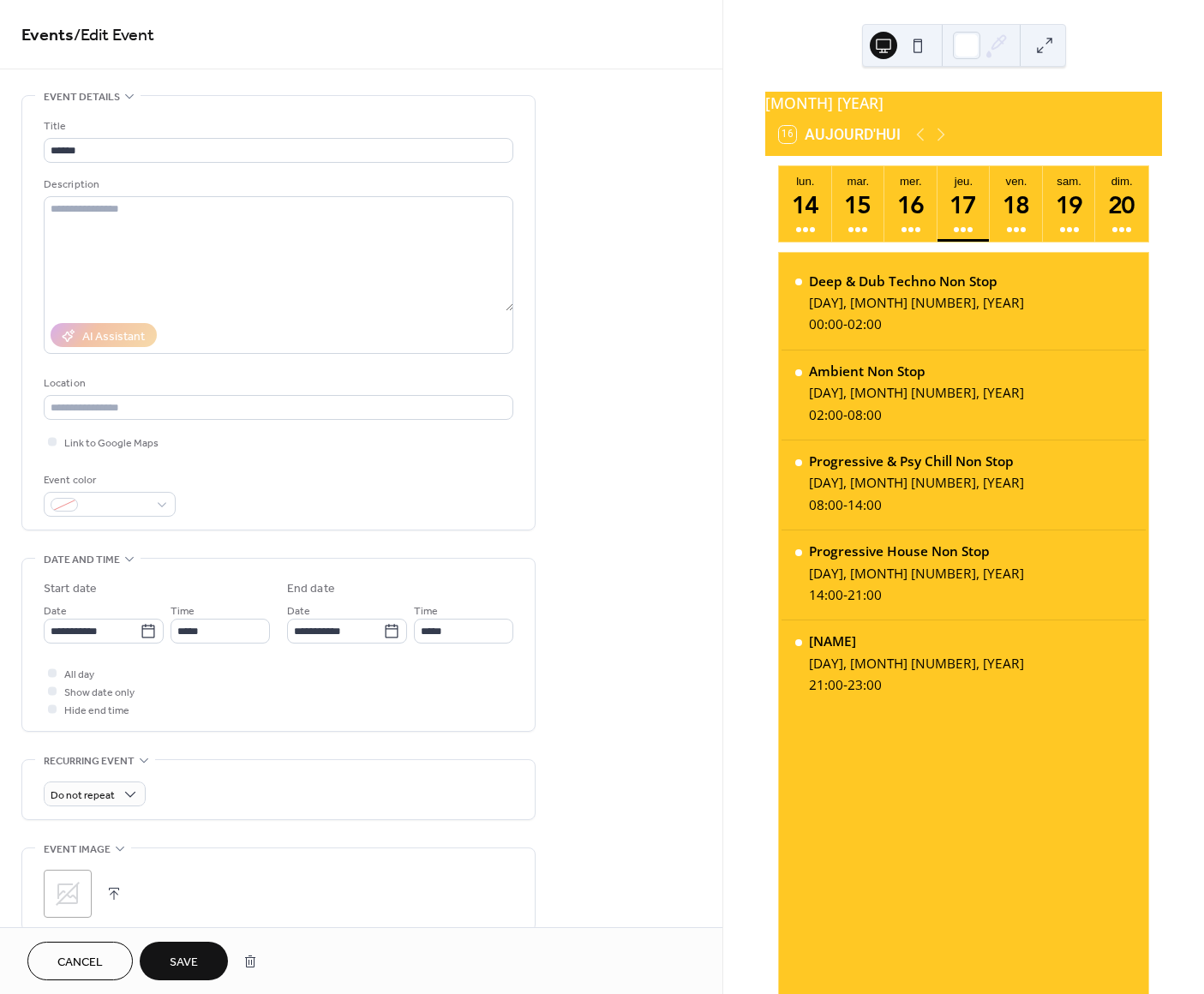 type on "**********" 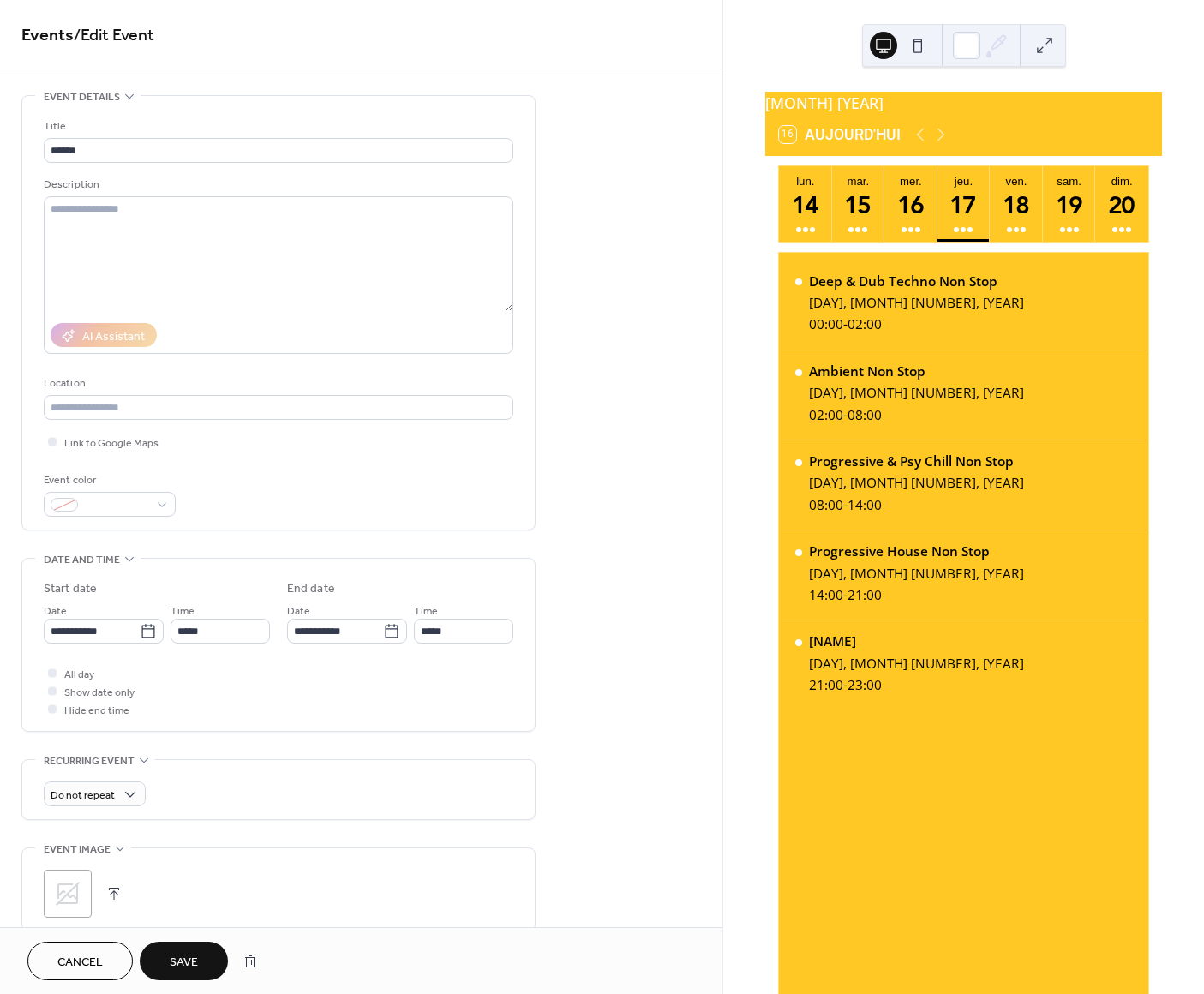 type on "**********" 